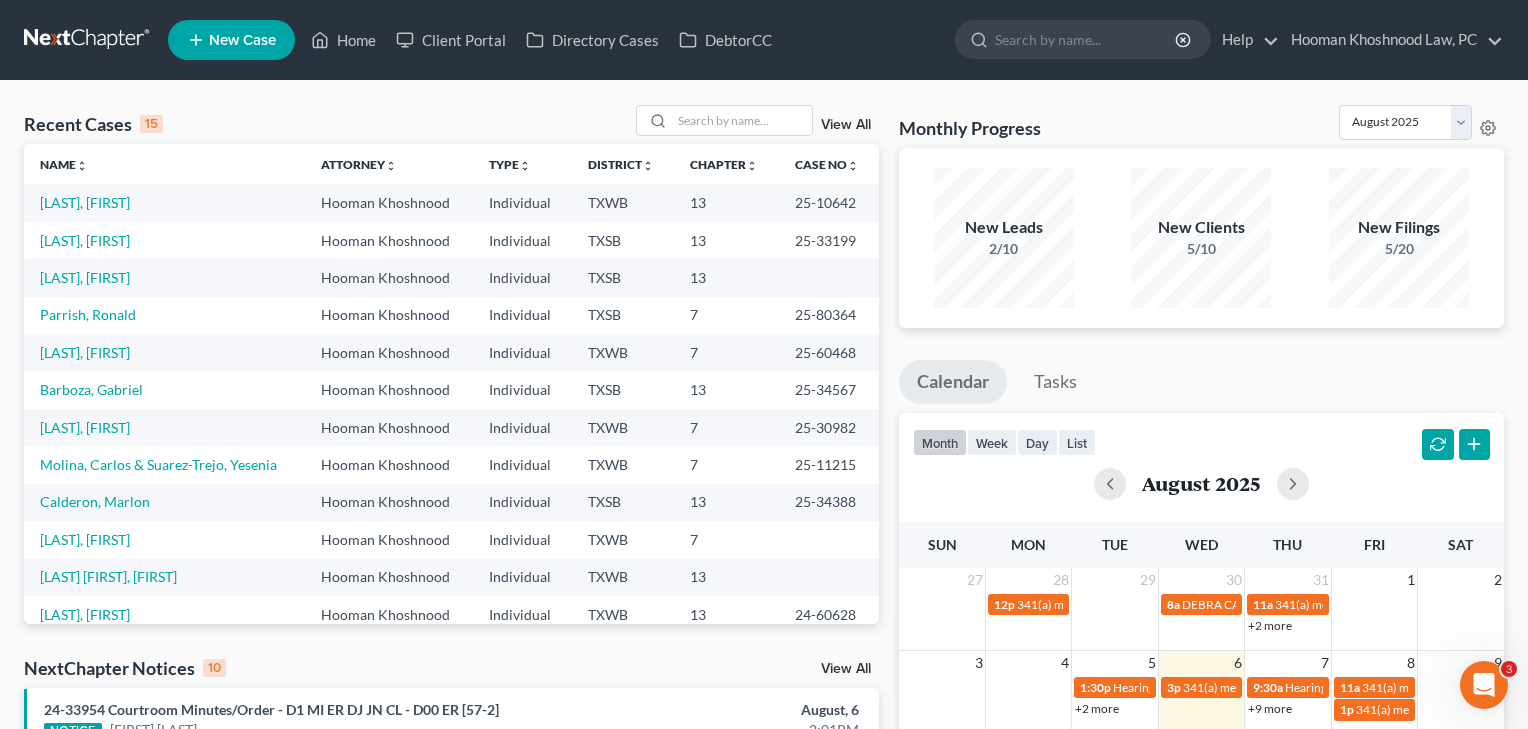 scroll, scrollTop: 107, scrollLeft: 0, axis: vertical 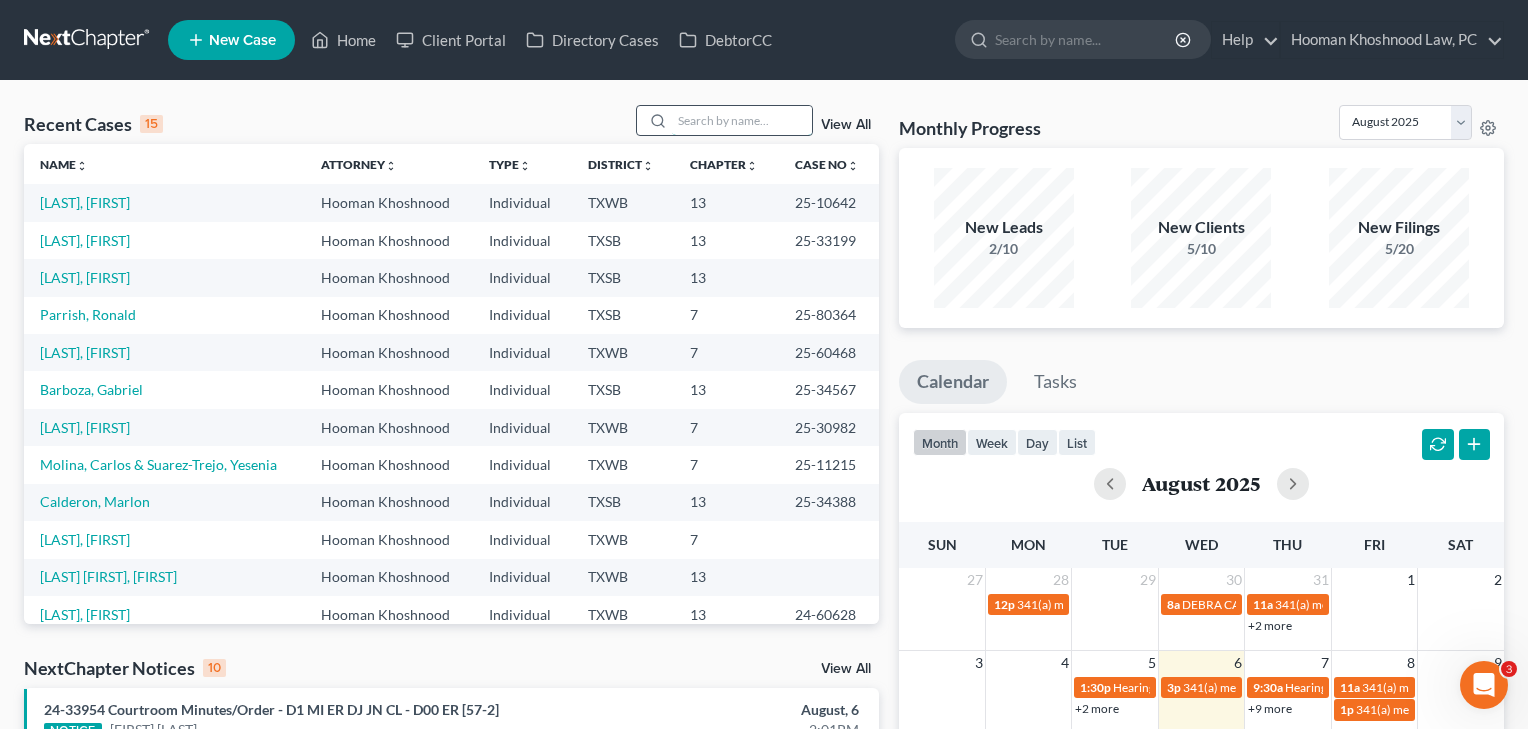 click at bounding box center (742, 120) 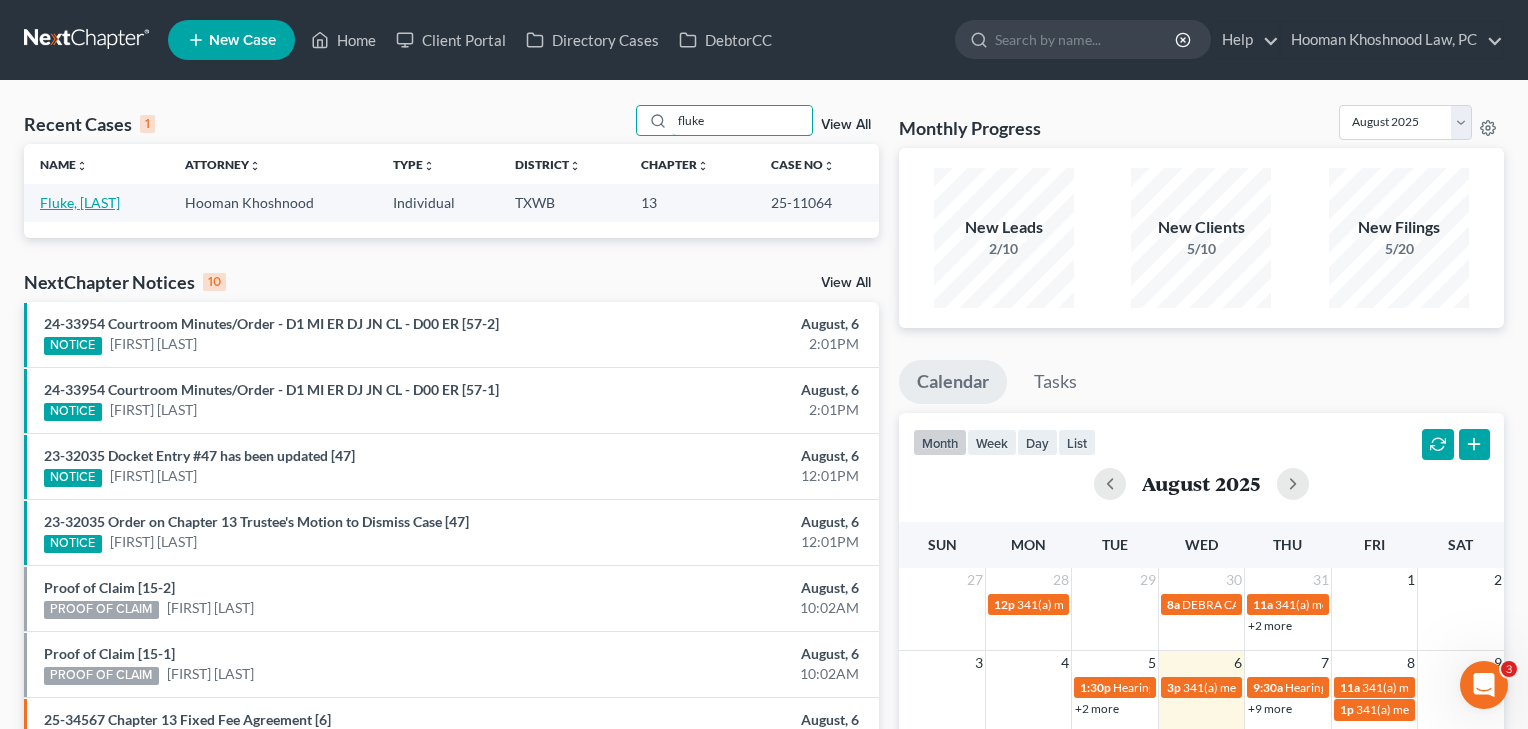 type on "fluke" 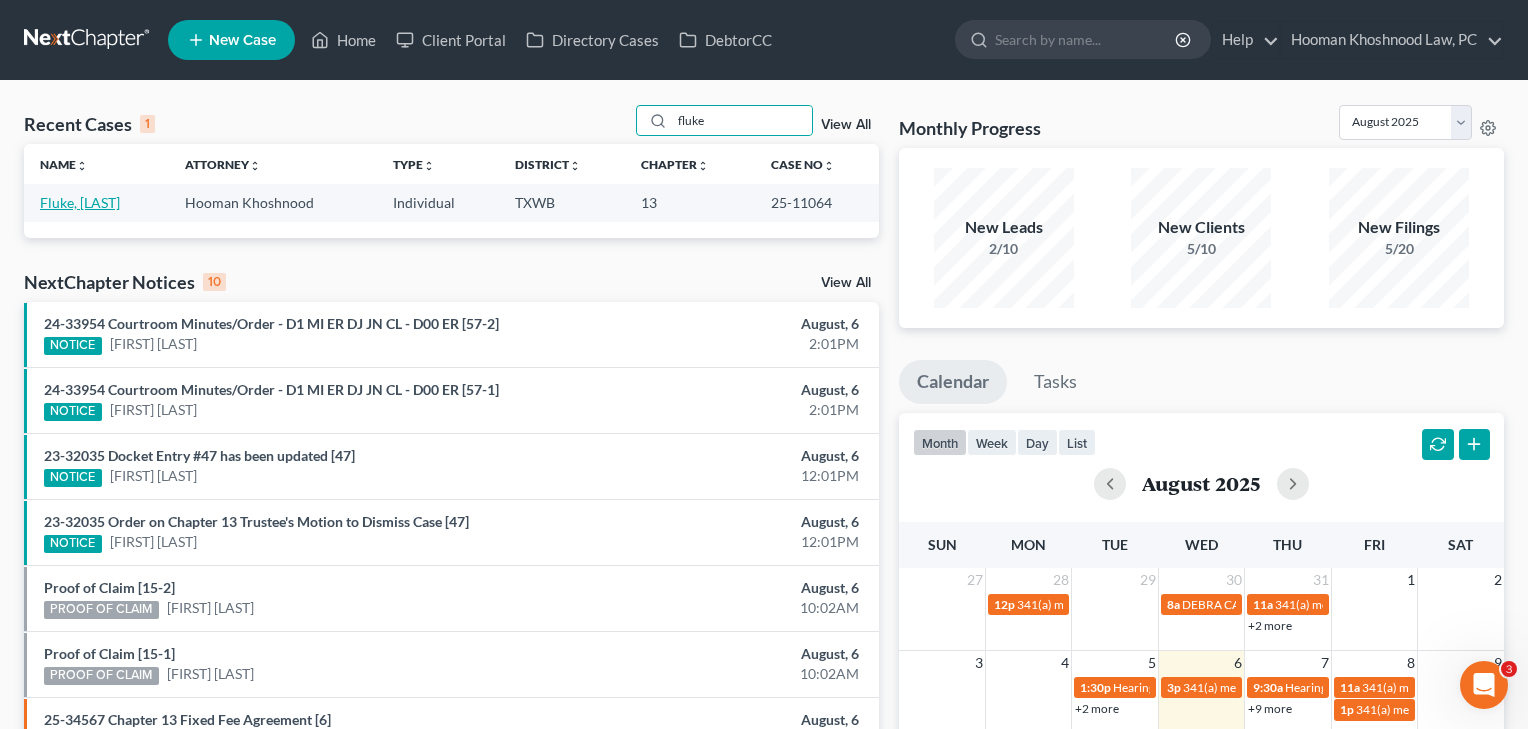 click on "Fluke, [LAST]" at bounding box center [80, 202] 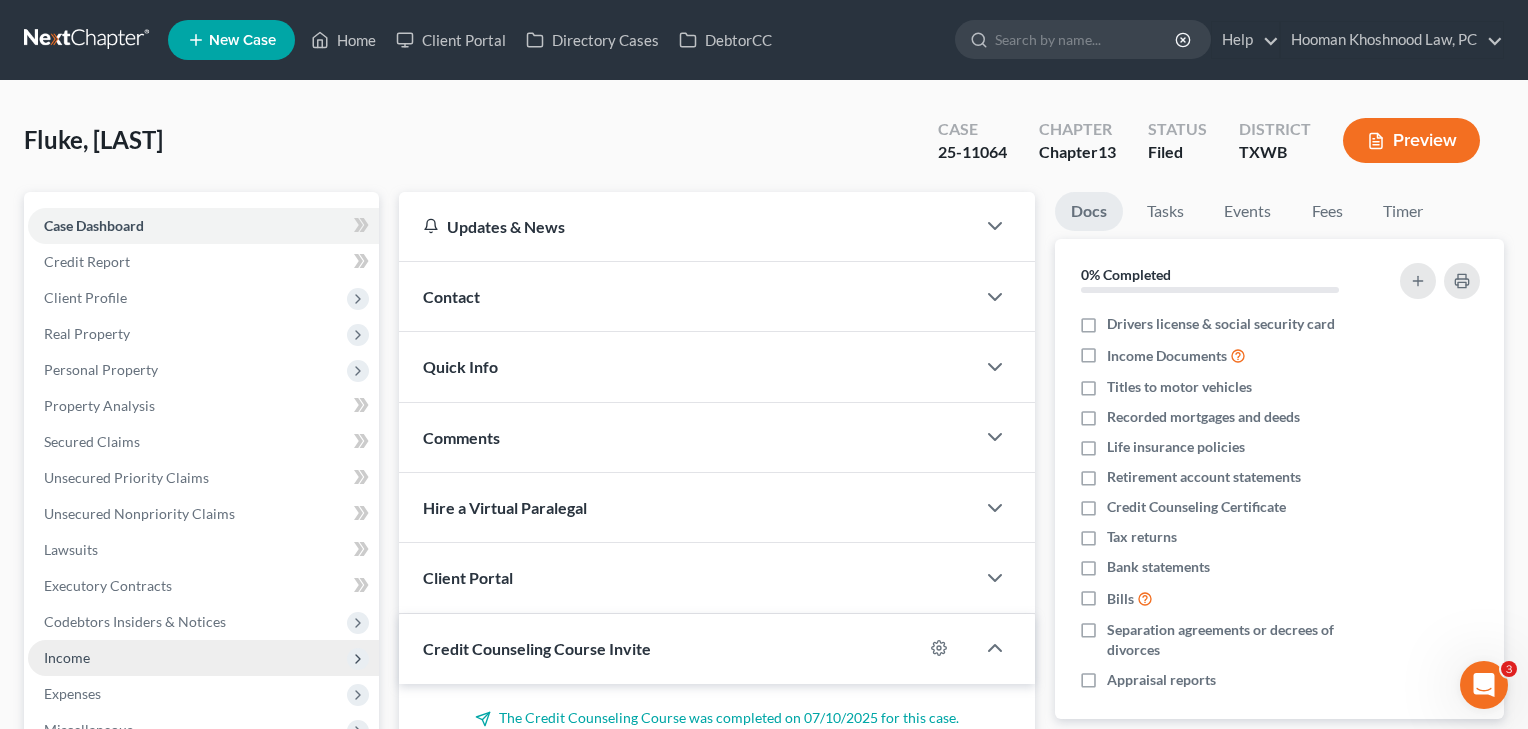click on "Income" at bounding box center [67, 657] 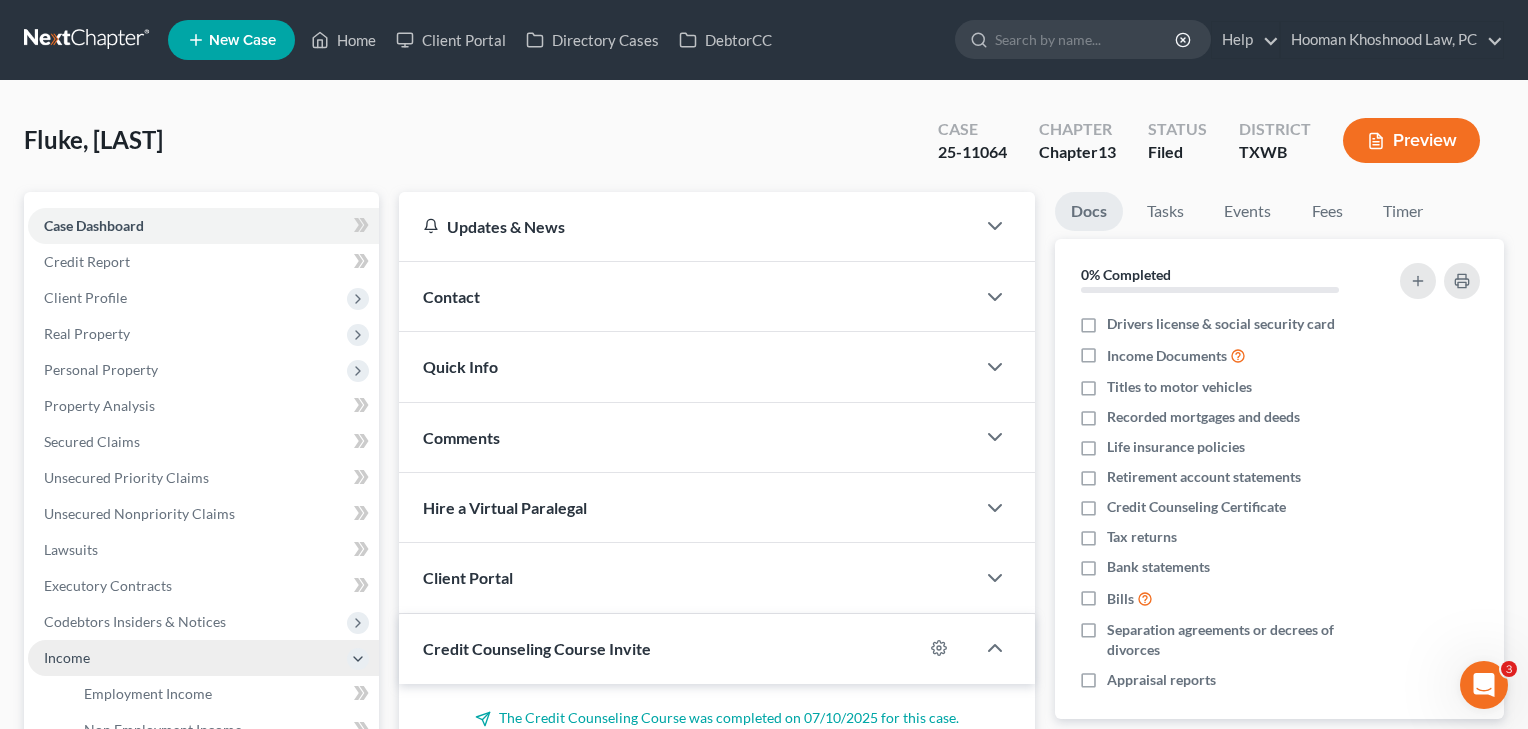 scroll, scrollTop: 82, scrollLeft: 0, axis: vertical 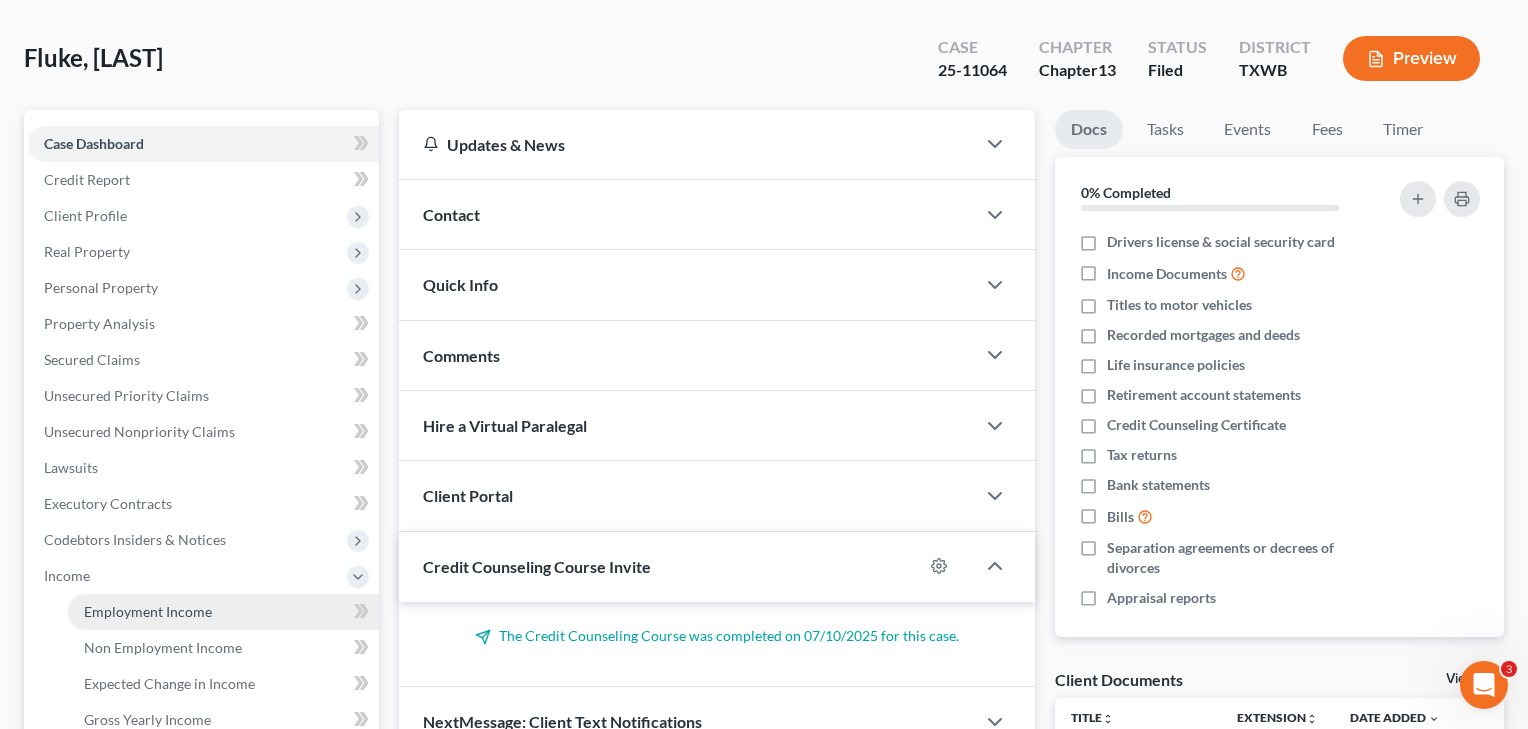 click on "Employment Income" at bounding box center [148, 611] 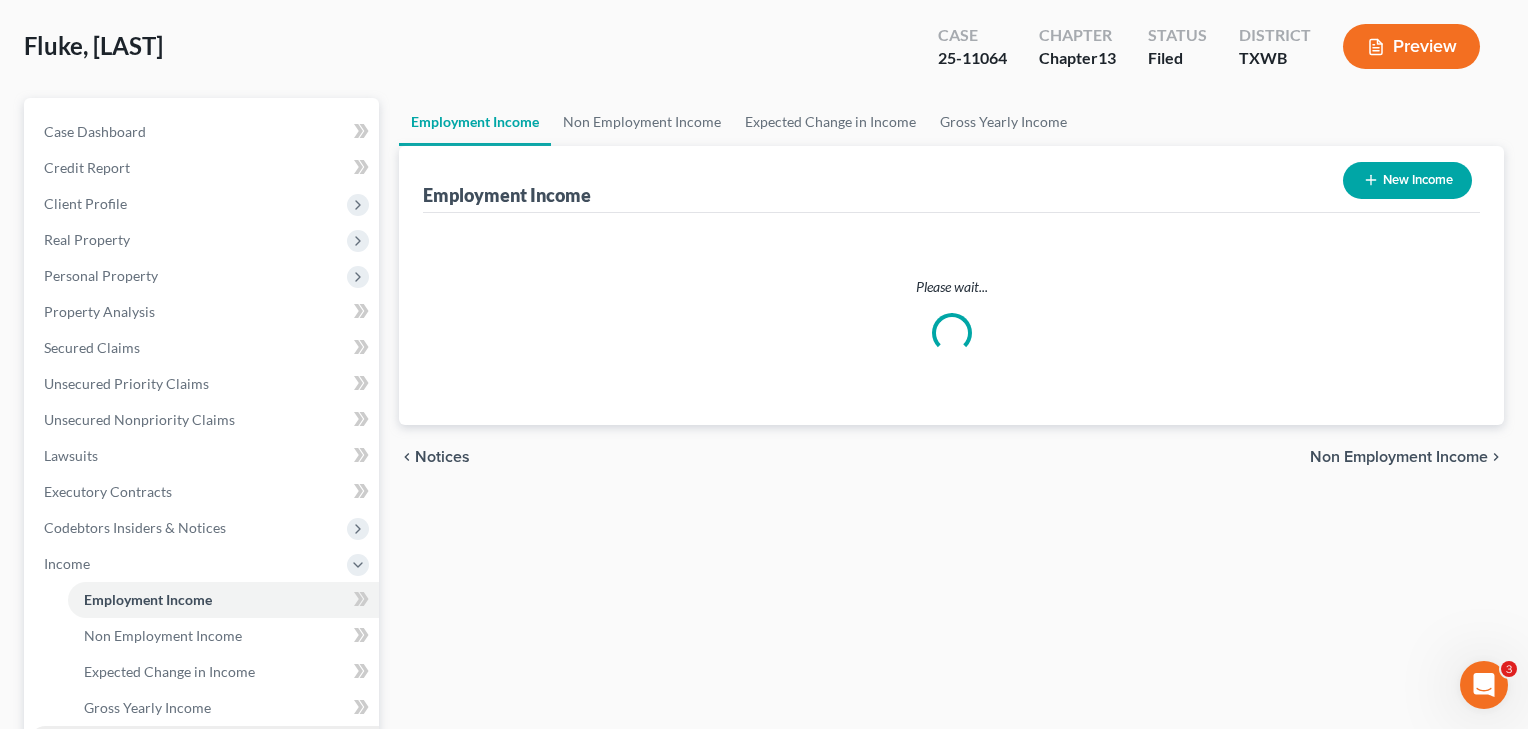 scroll, scrollTop: 0, scrollLeft: 0, axis: both 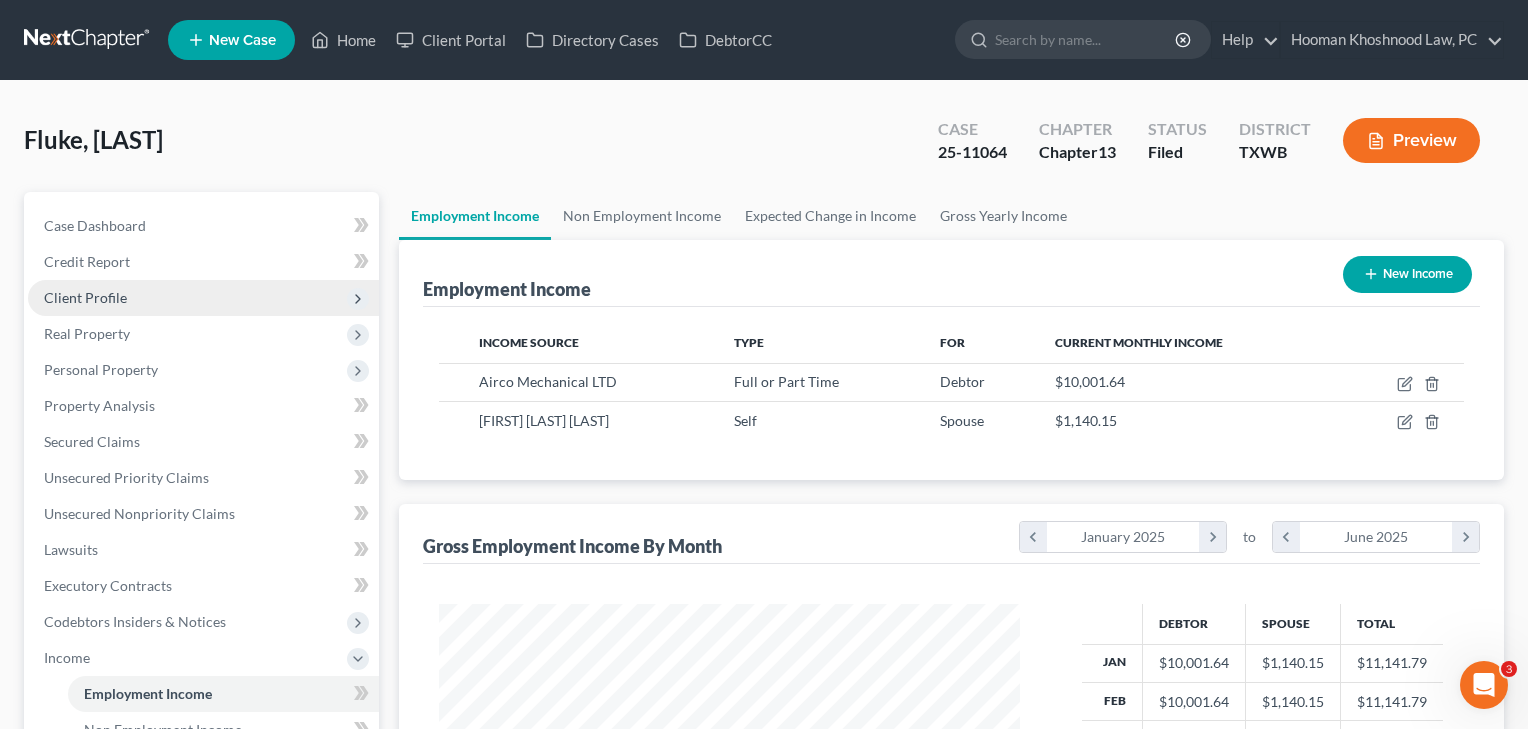 click on "Client Profile" at bounding box center [85, 297] 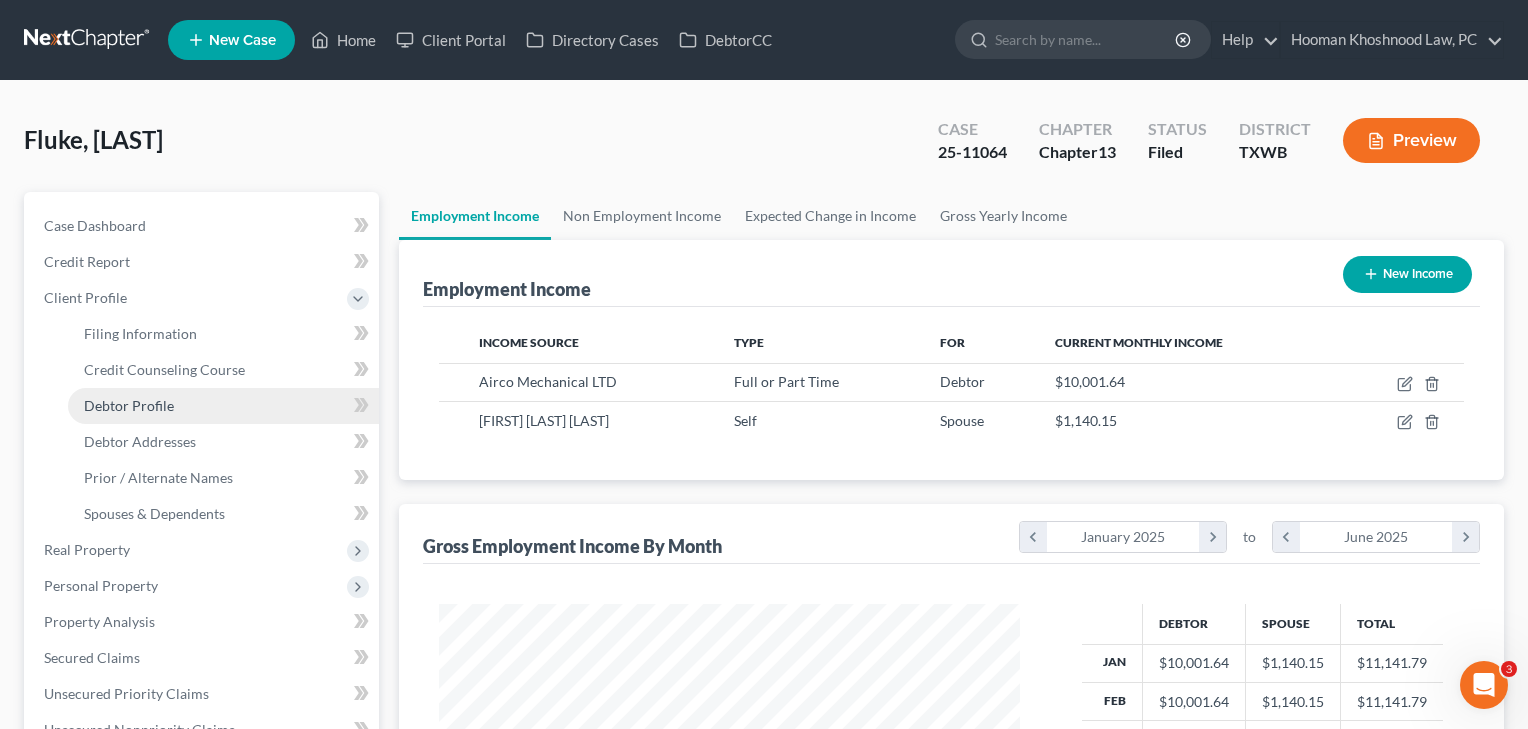 click on "Debtor Profile" at bounding box center [129, 405] 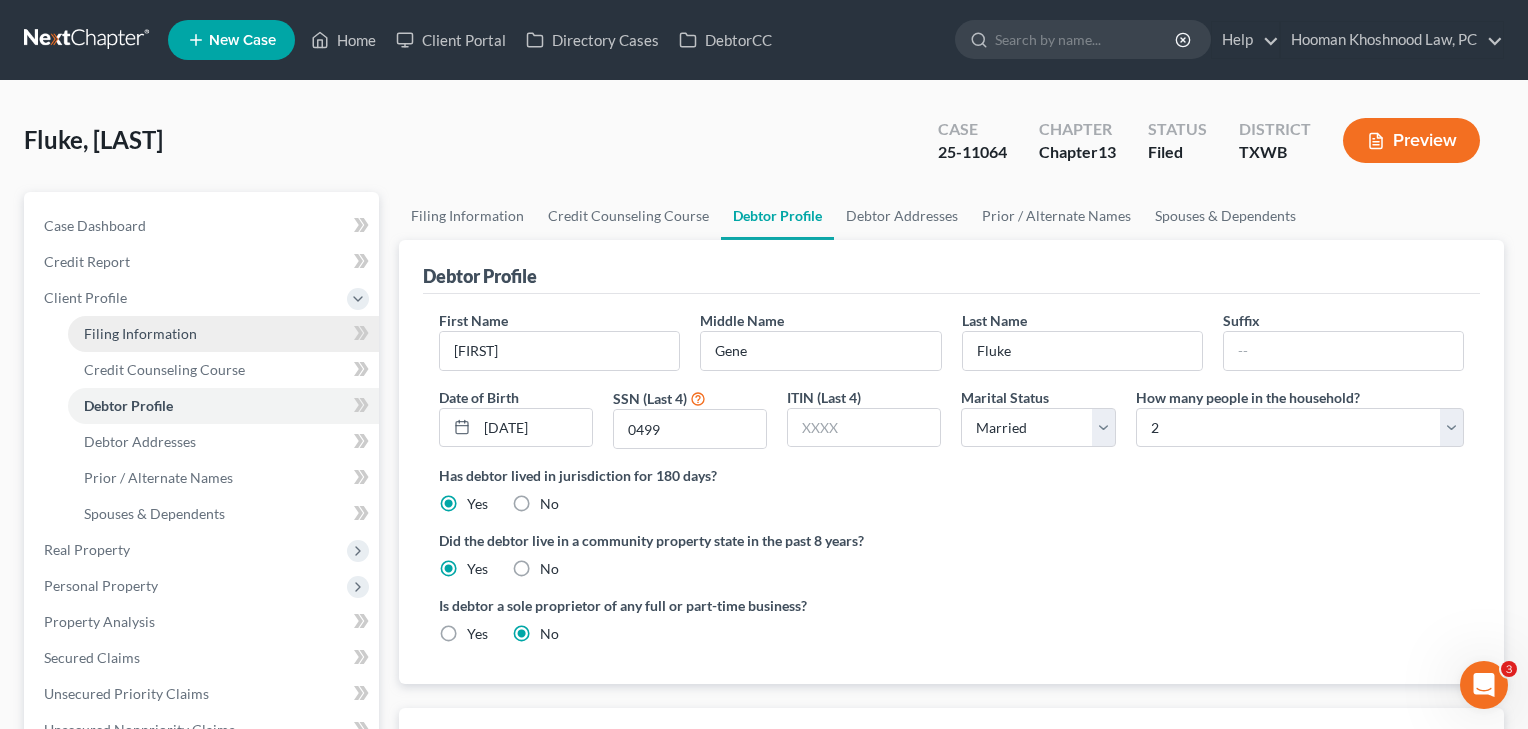 click on "Filing Information" at bounding box center (140, 333) 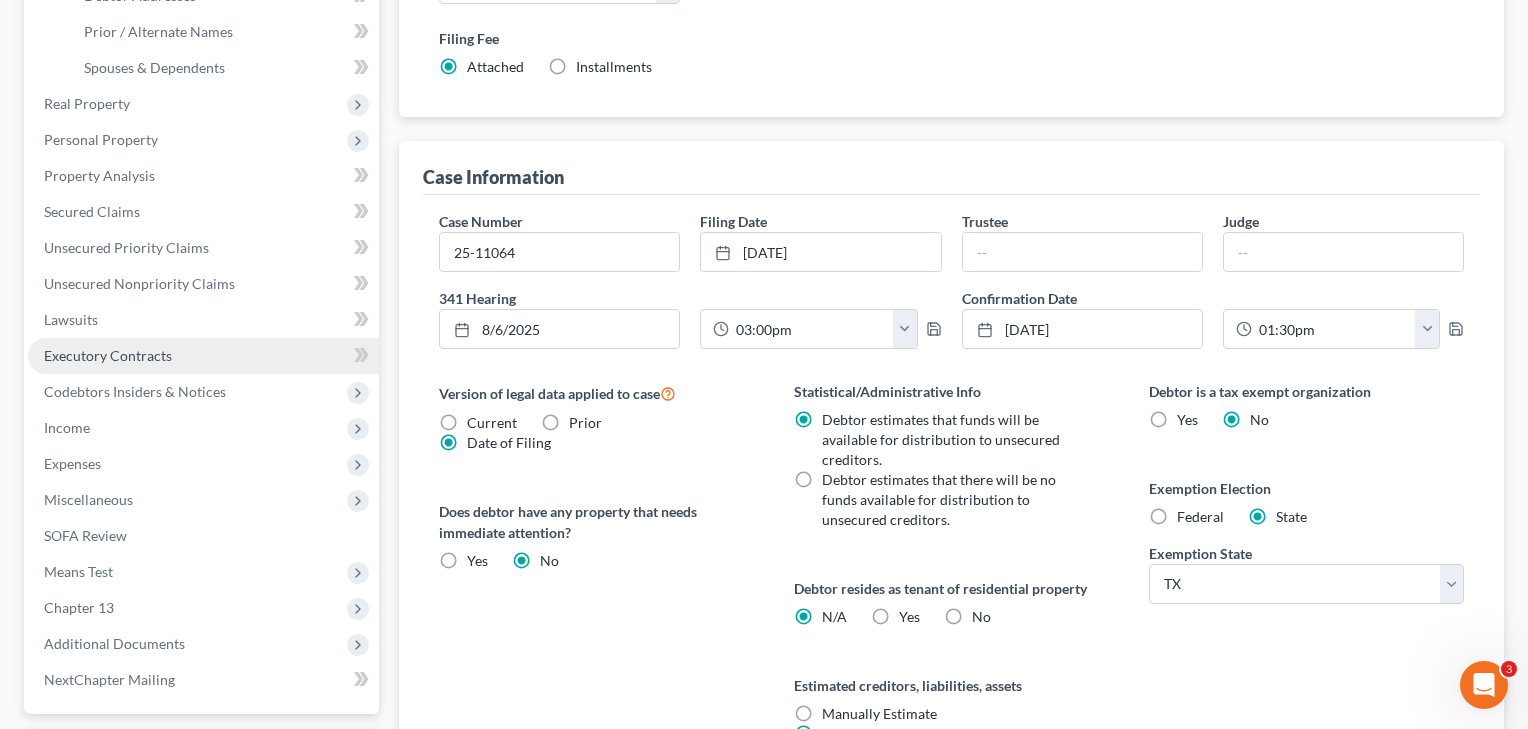 scroll, scrollTop: 480, scrollLeft: 0, axis: vertical 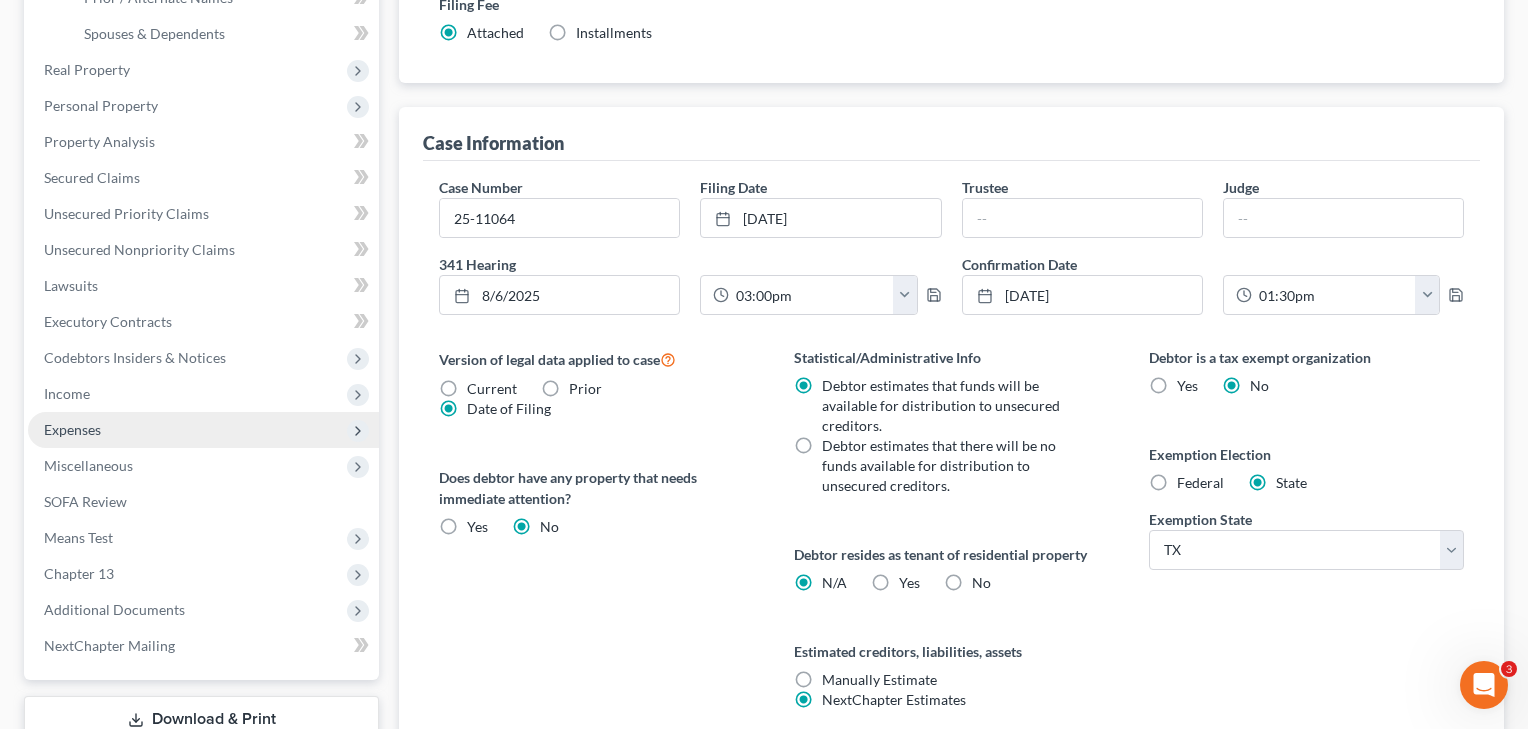 click on "Expenses" at bounding box center (203, 430) 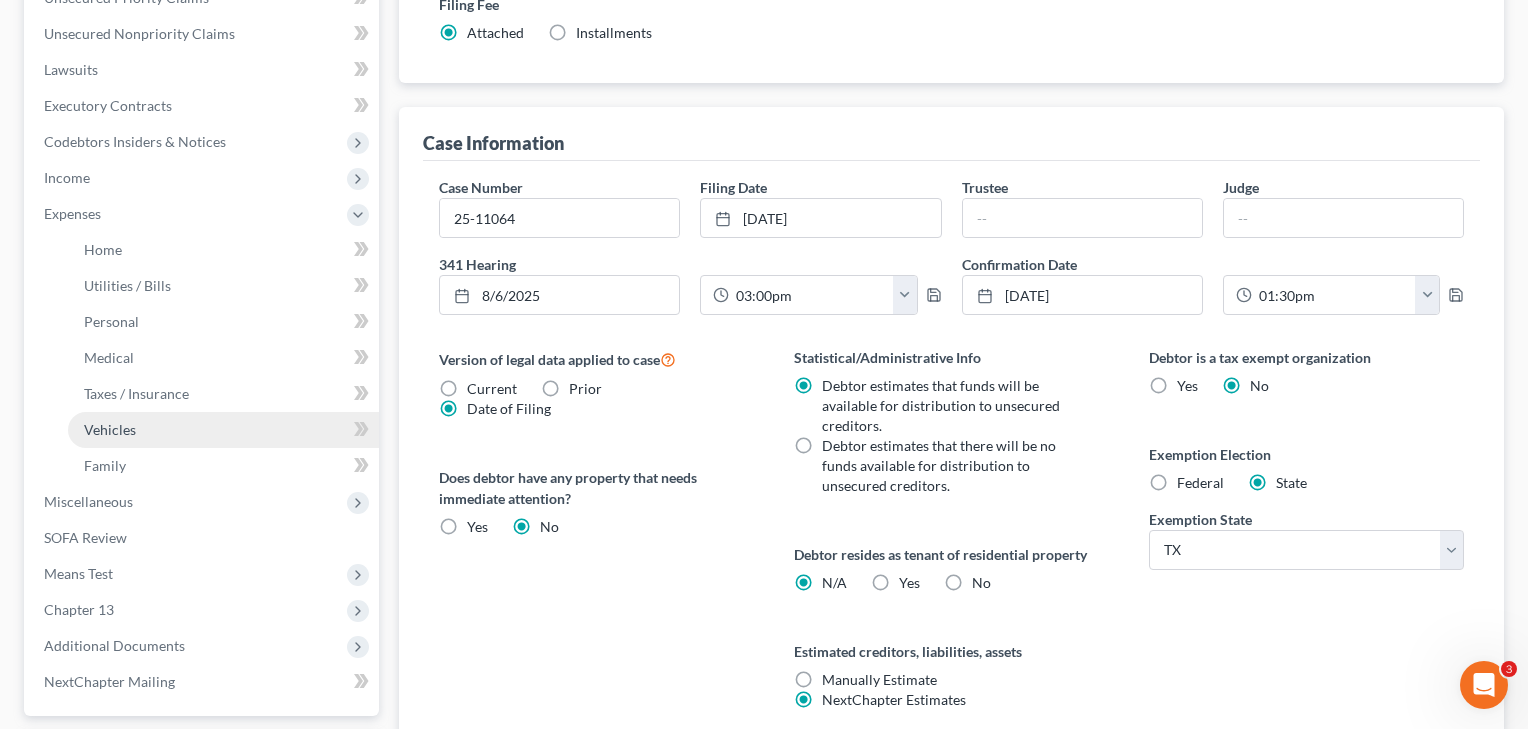 click on "Vehicles" at bounding box center [110, 429] 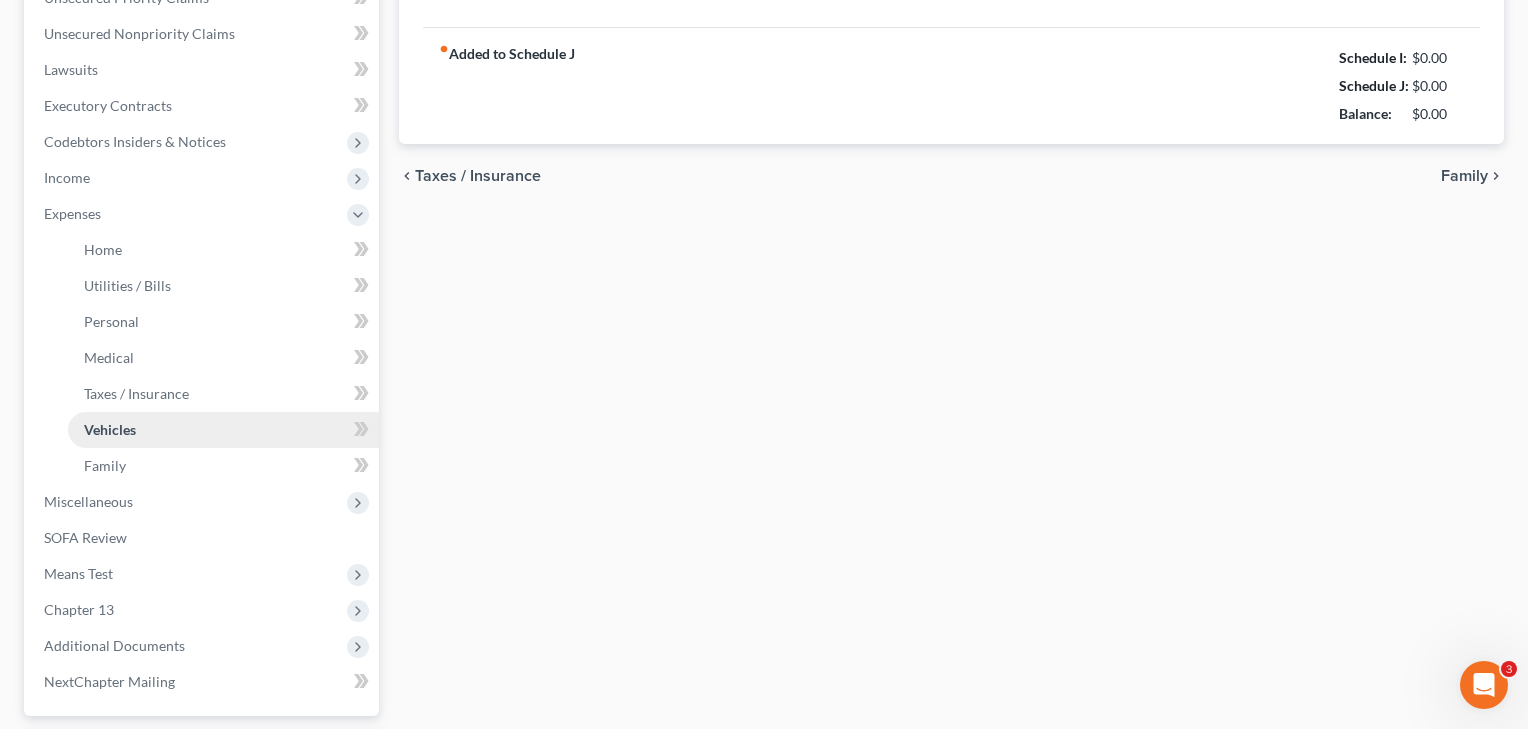 scroll, scrollTop: 73, scrollLeft: 0, axis: vertical 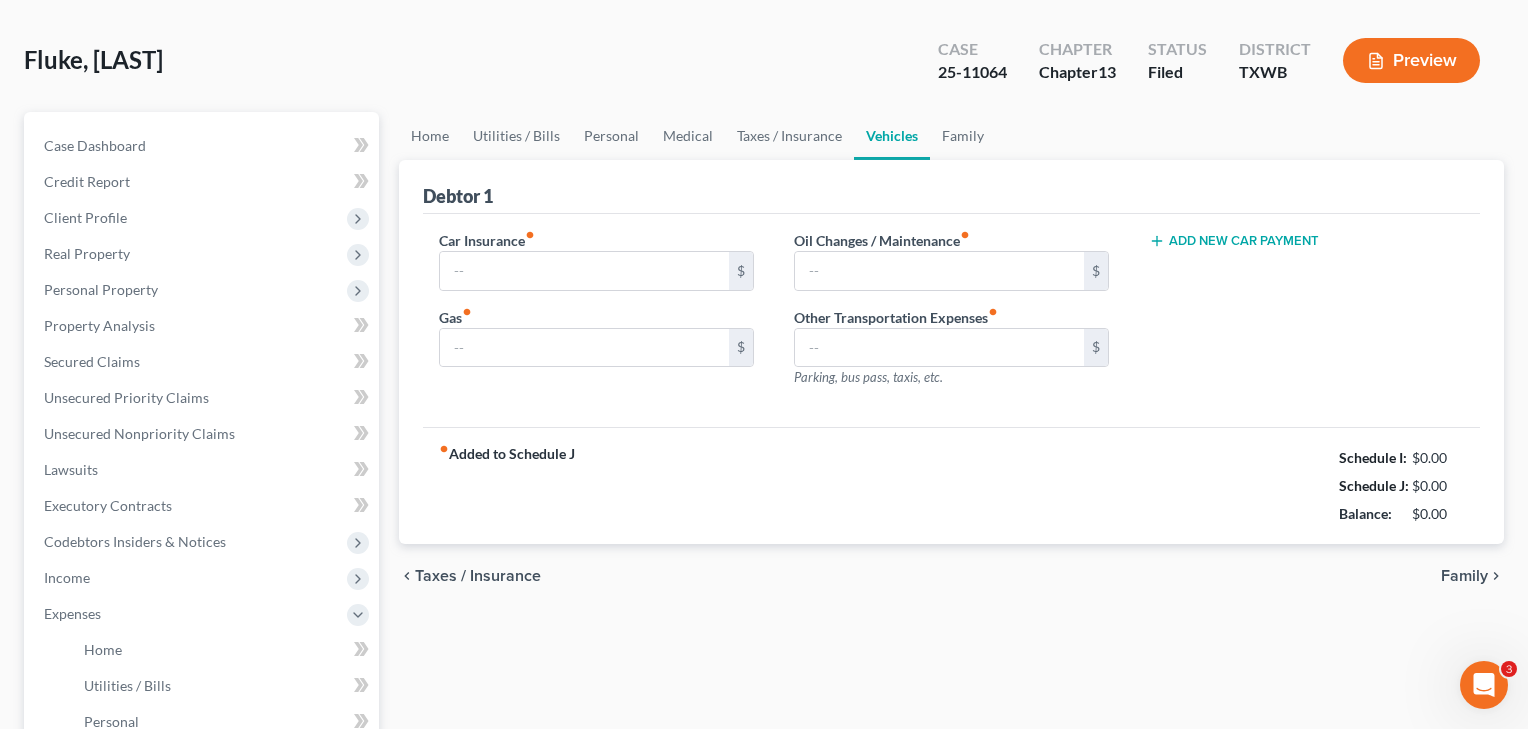 type on "232.00" 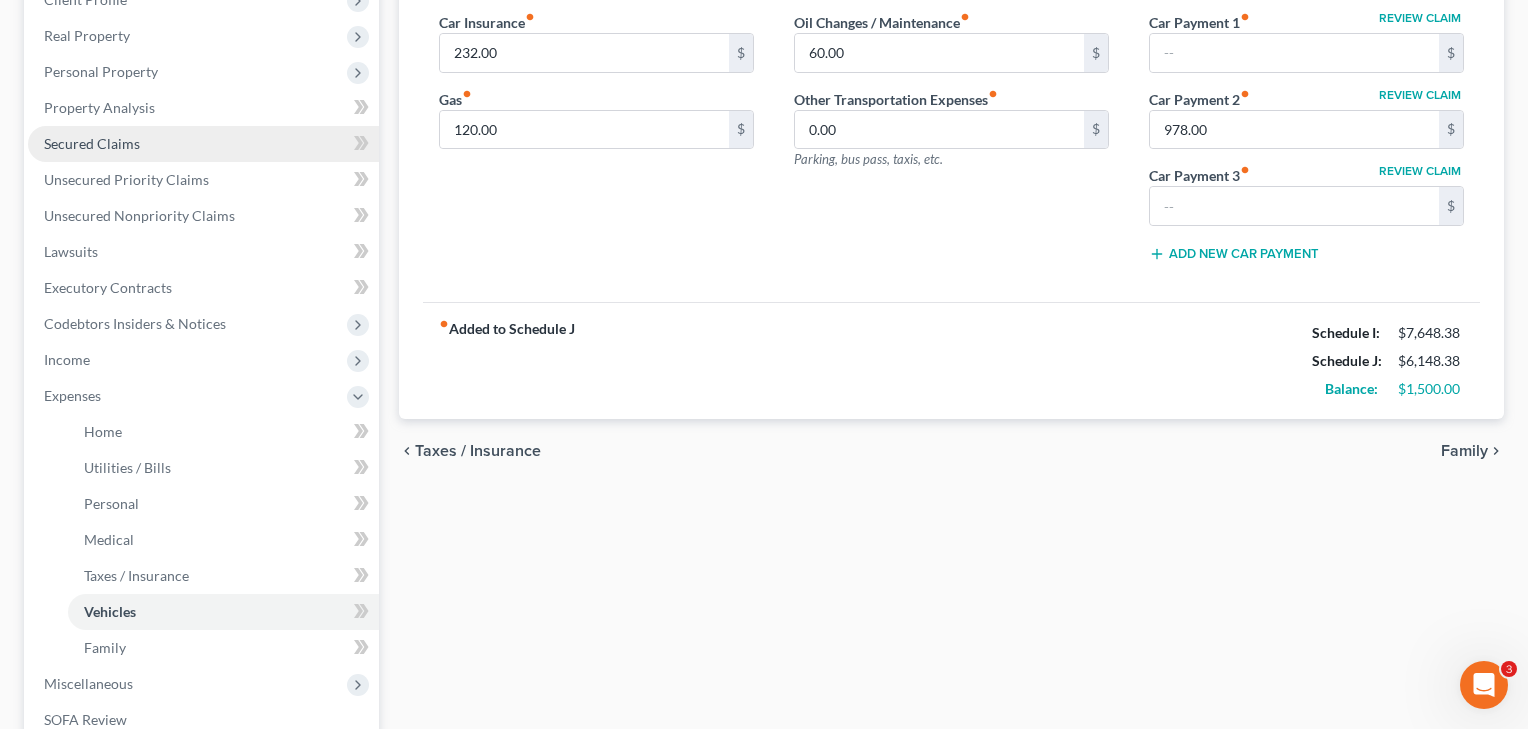 scroll, scrollTop: 300, scrollLeft: 0, axis: vertical 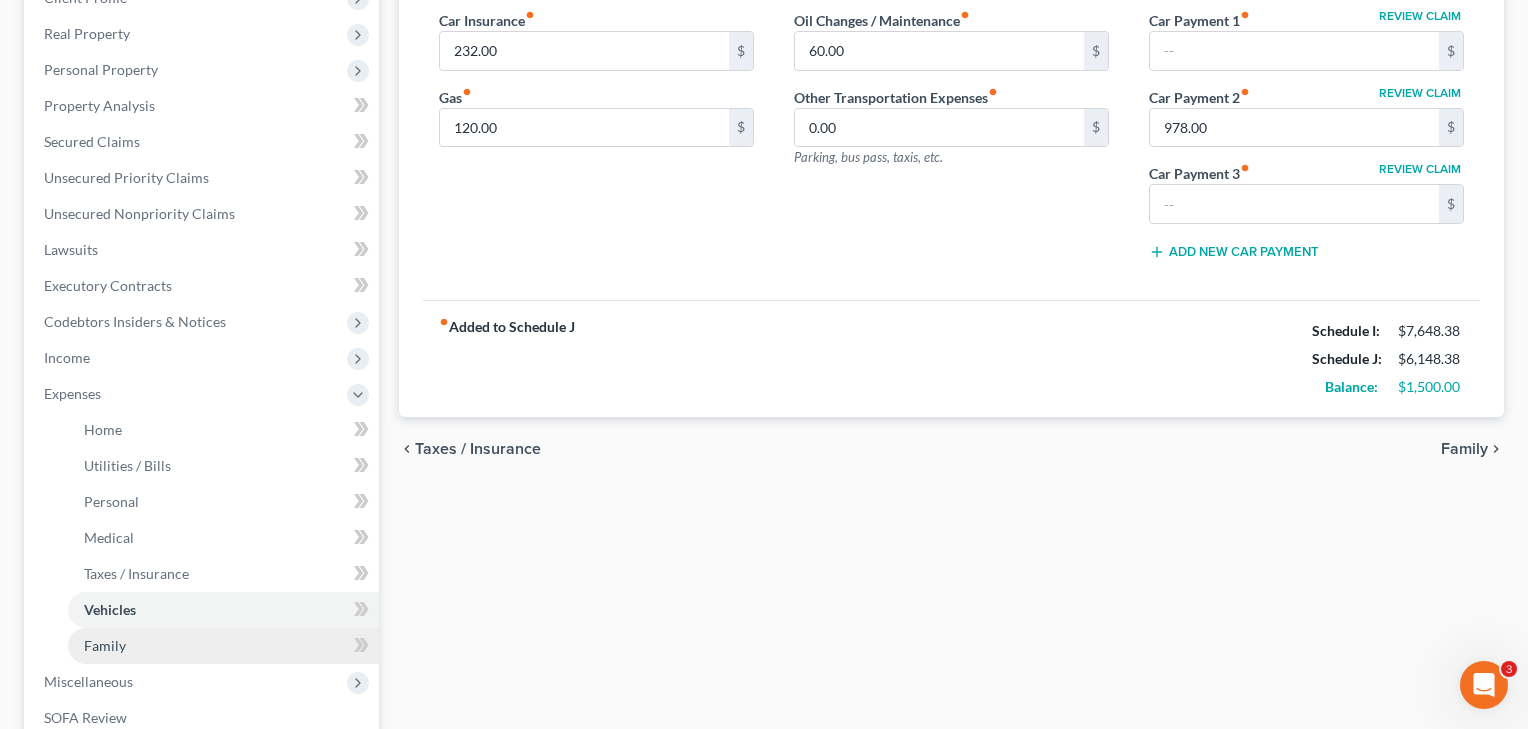click on "Family" at bounding box center [105, 645] 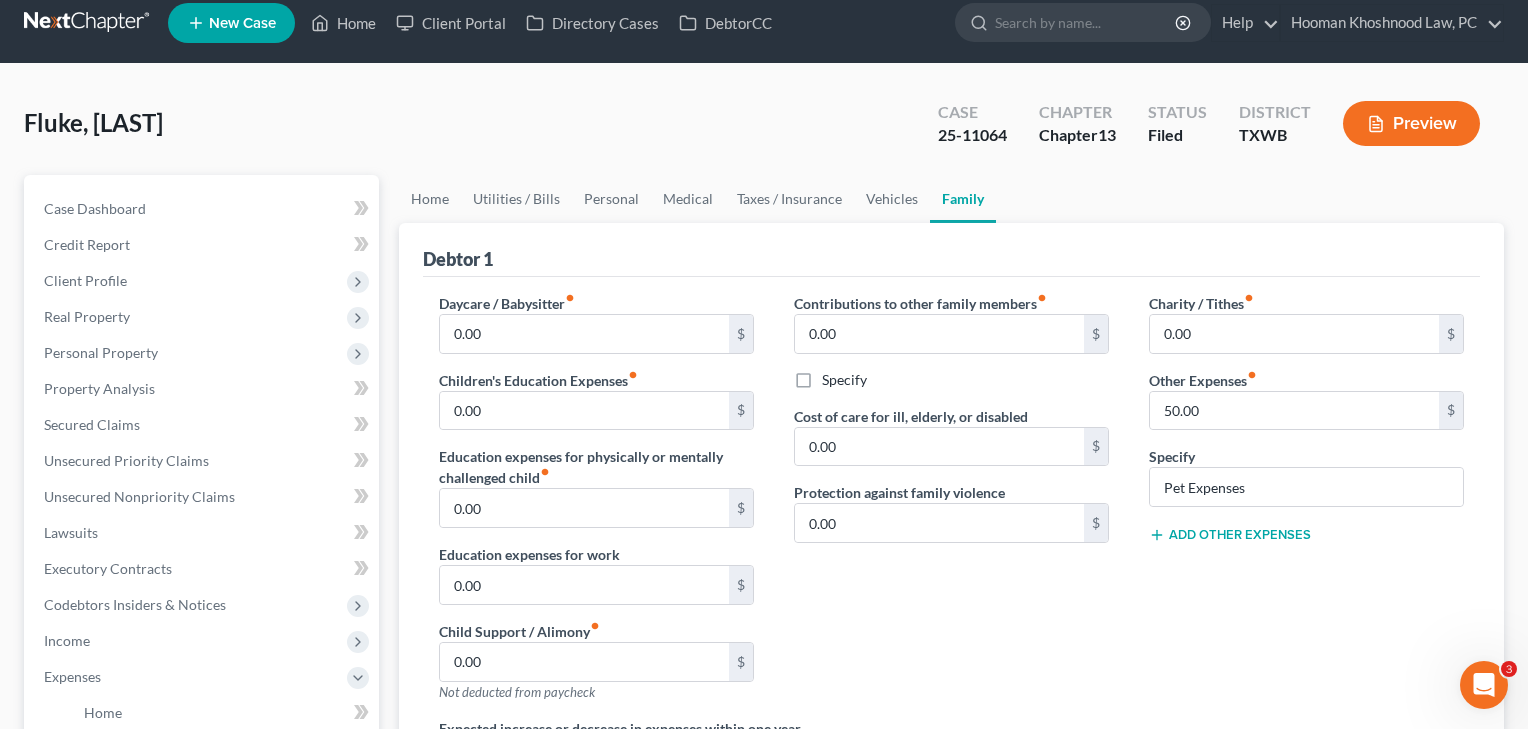 scroll, scrollTop: 15, scrollLeft: 0, axis: vertical 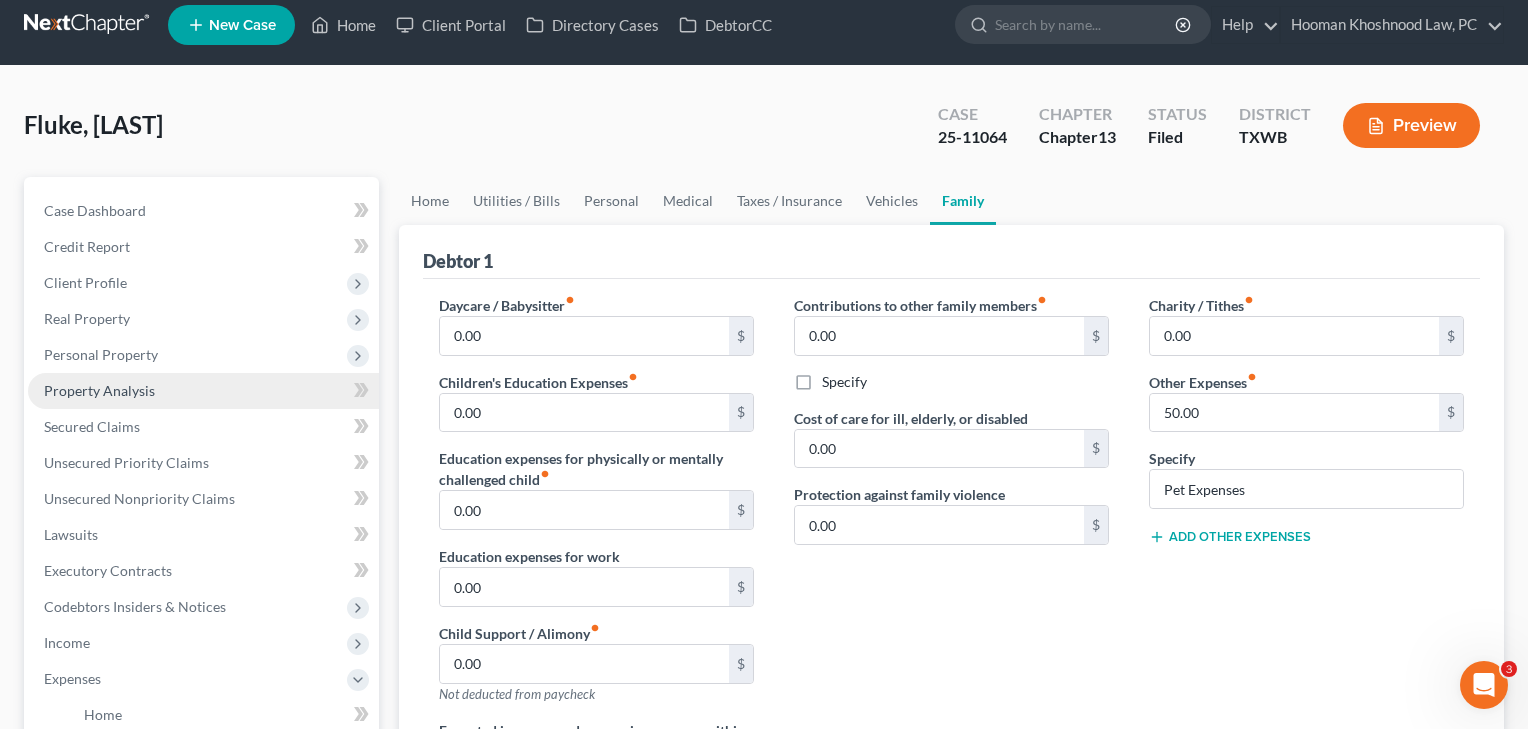 click on "Property Analysis" at bounding box center (99, 390) 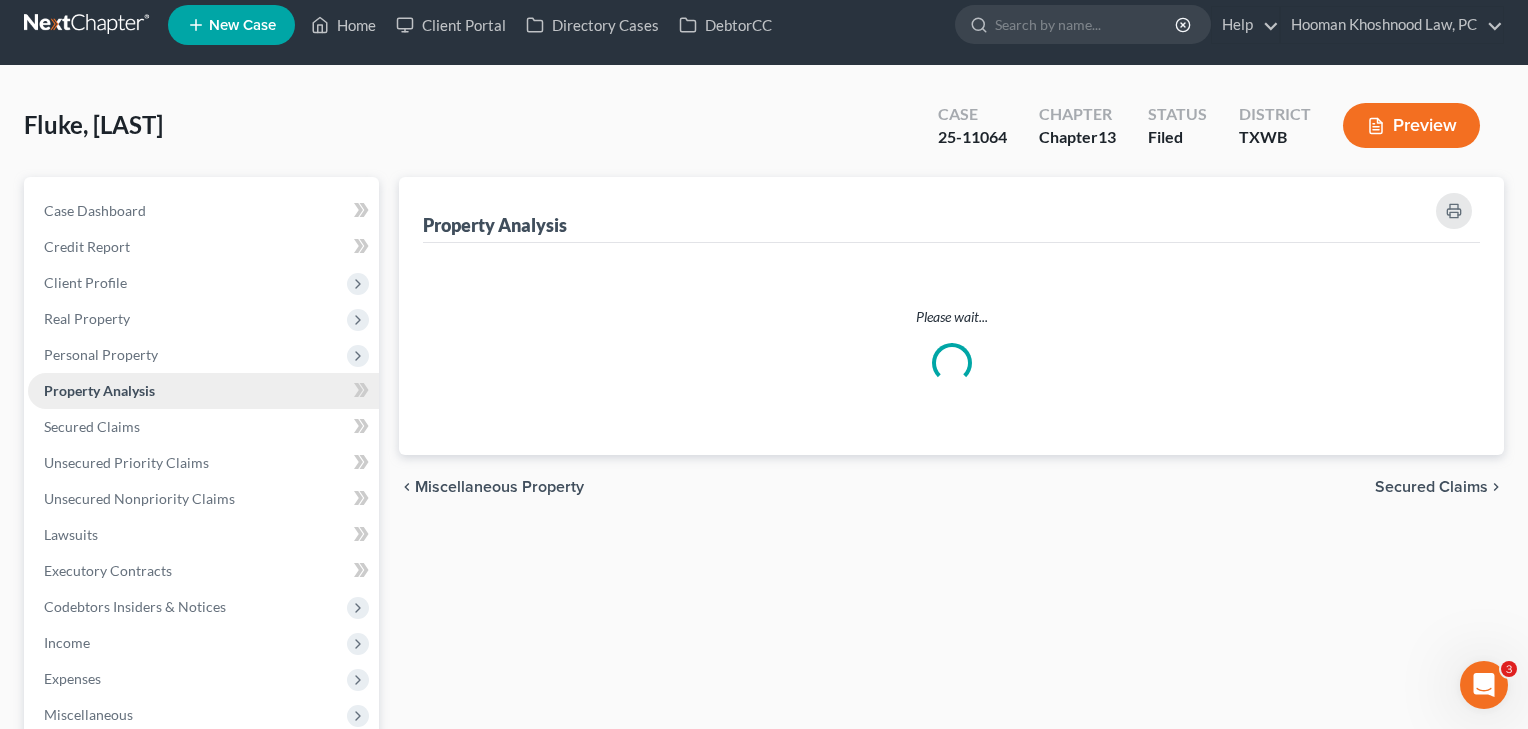 scroll, scrollTop: 0, scrollLeft: 0, axis: both 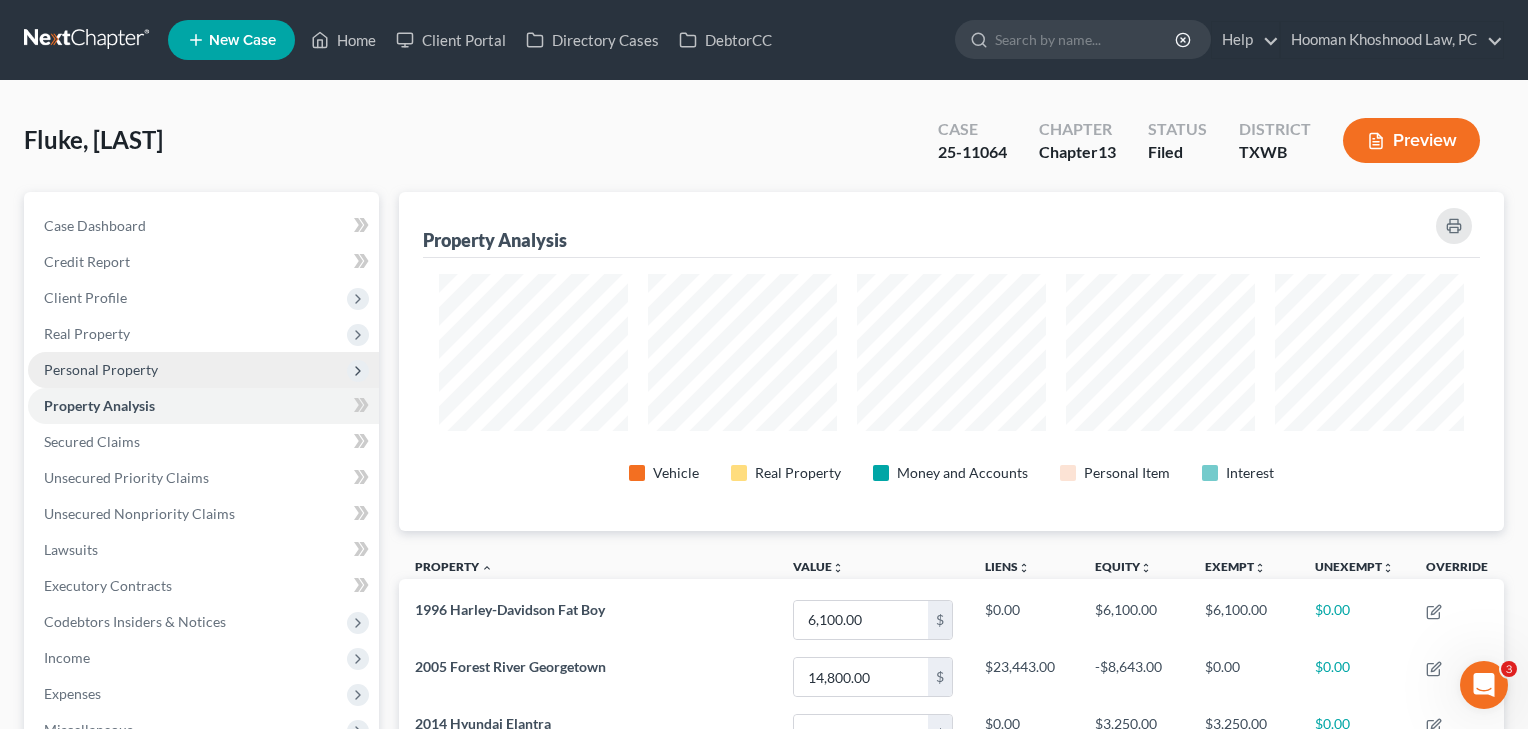 click on "Personal Property" at bounding box center (101, 369) 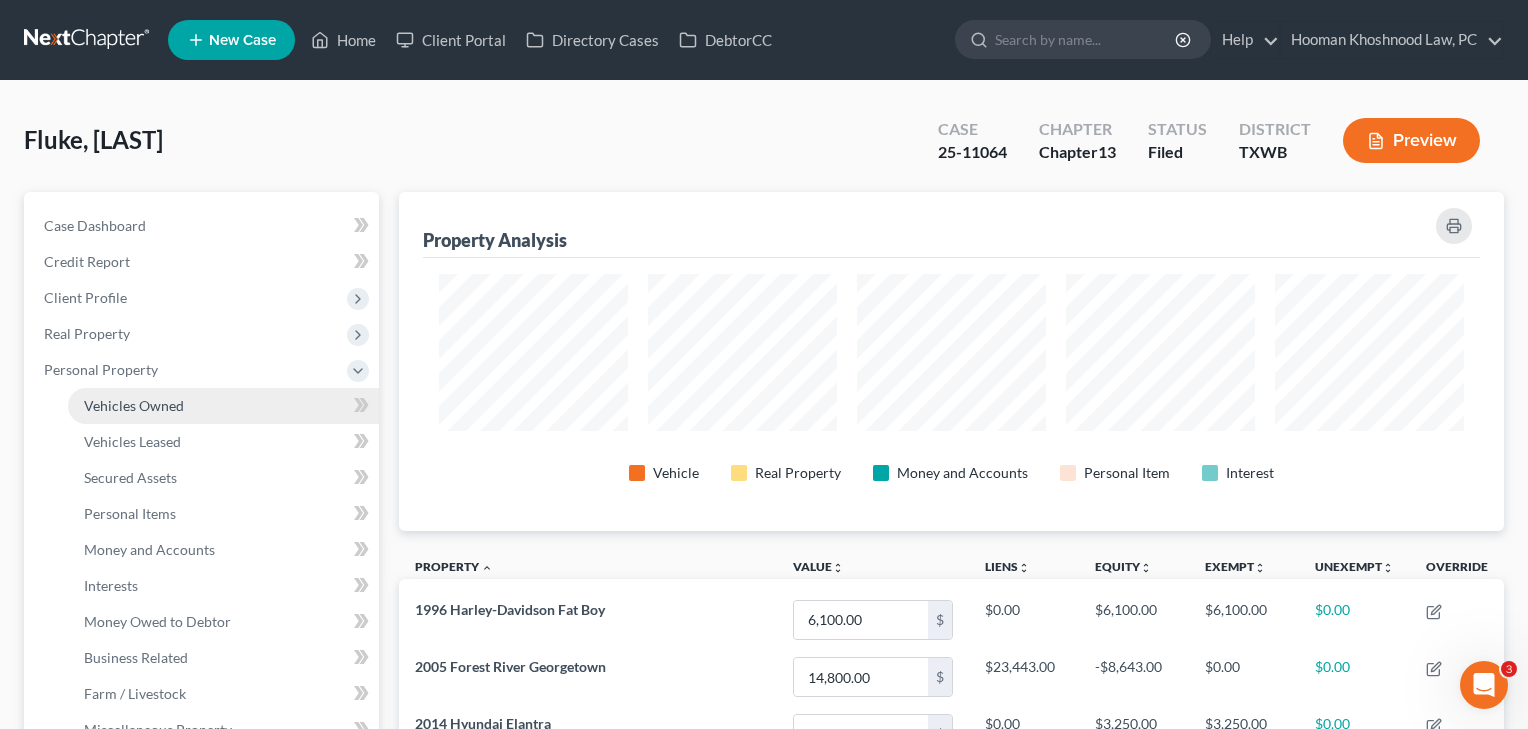 click on "Vehicles Owned" at bounding box center (134, 405) 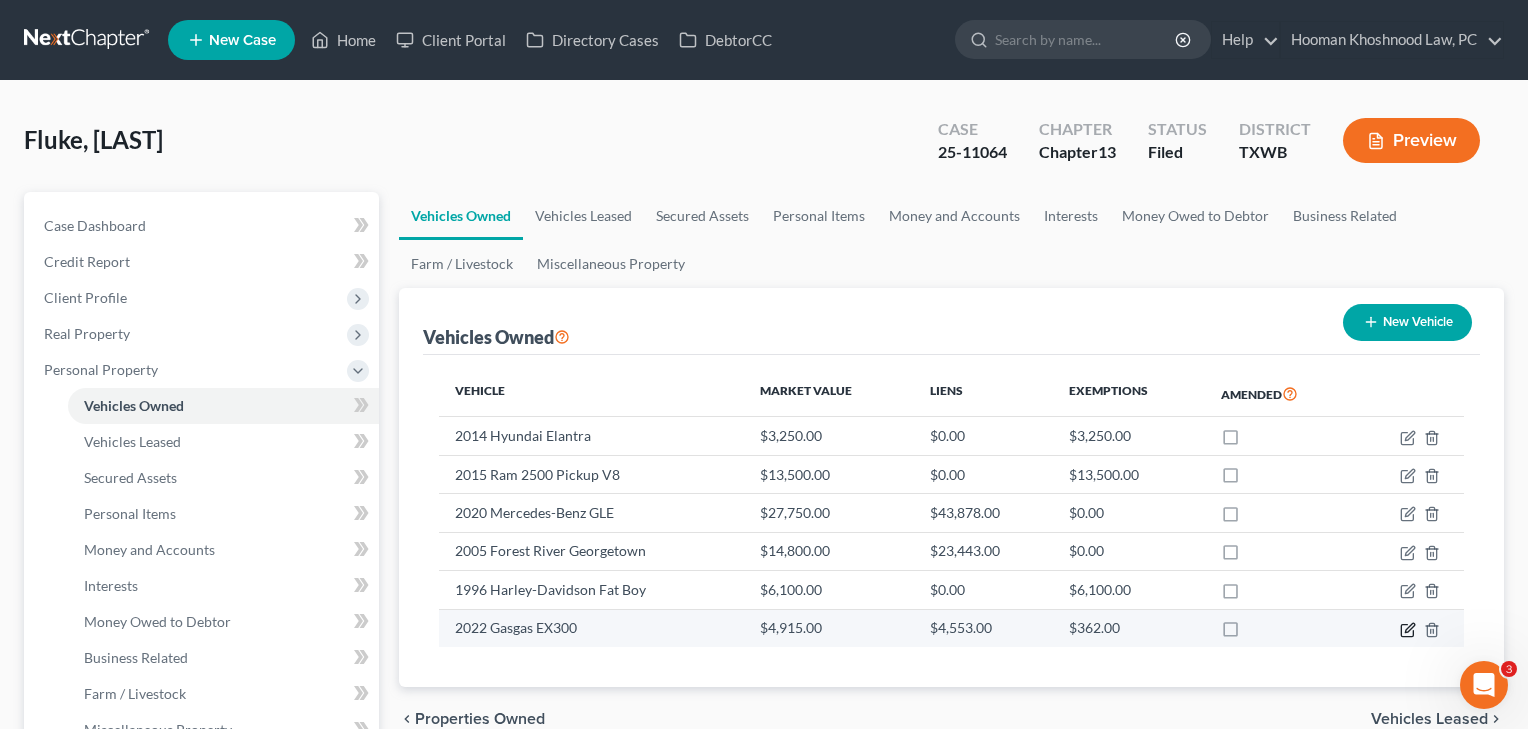 click 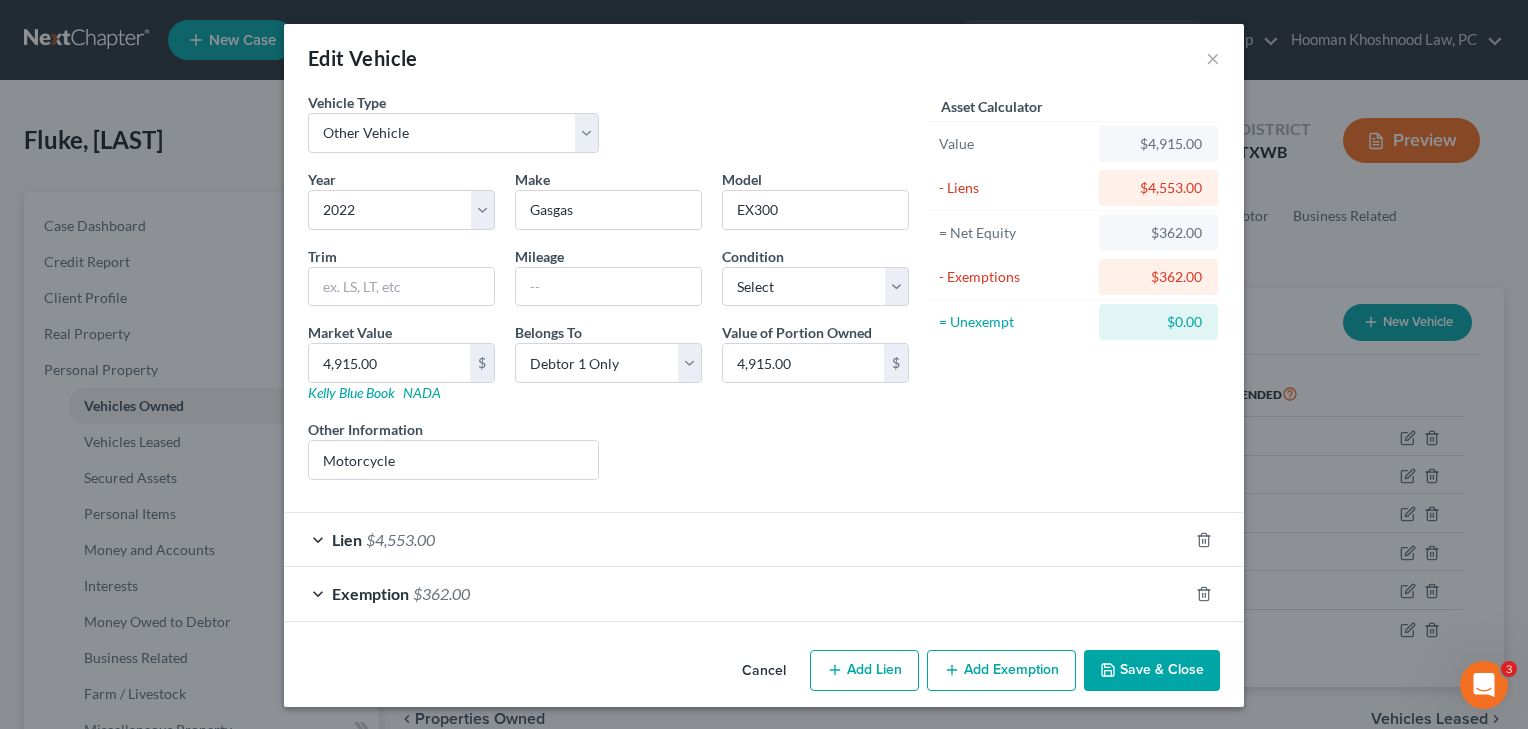 click on "Exemption $362.00" at bounding box center (736, 593) 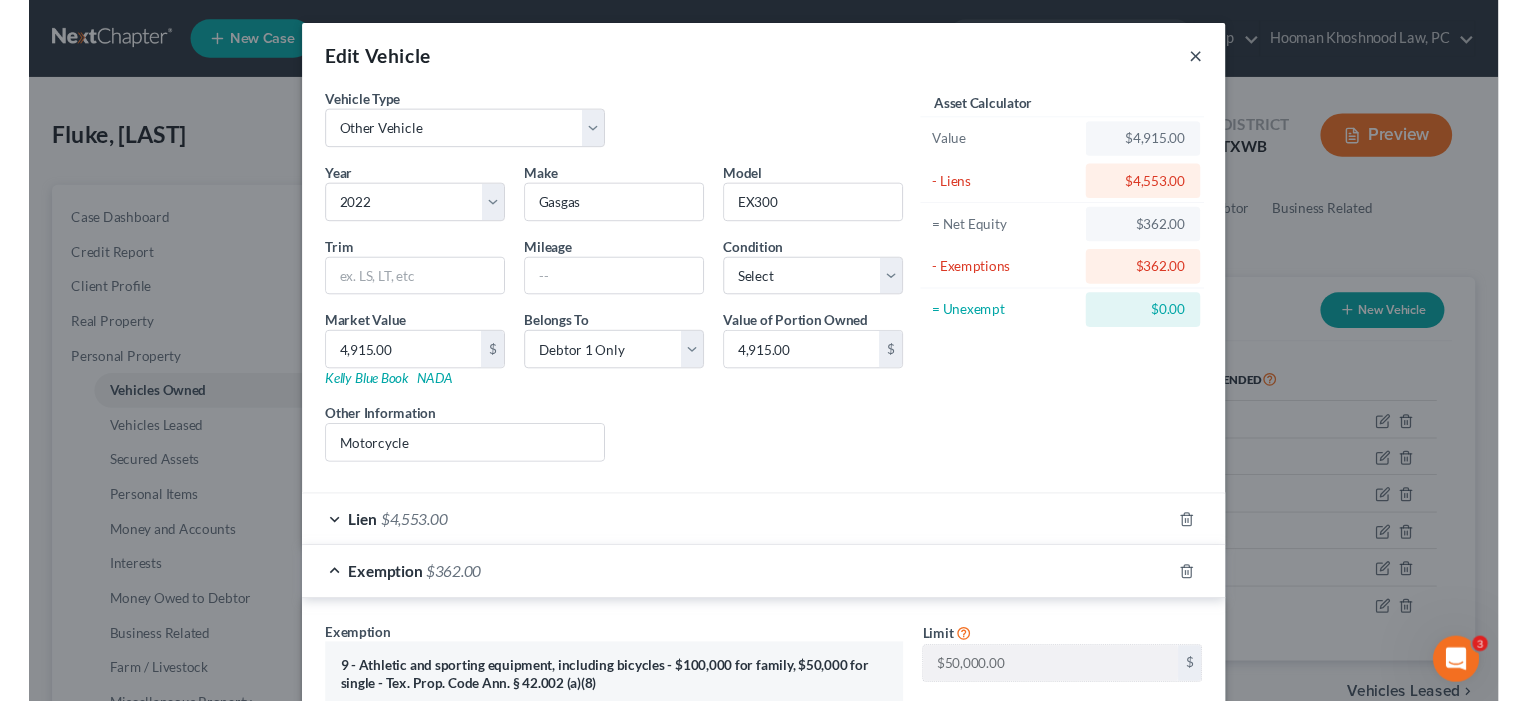 scroll, scrollTop: 0, scrollLeft: 0, axis: both 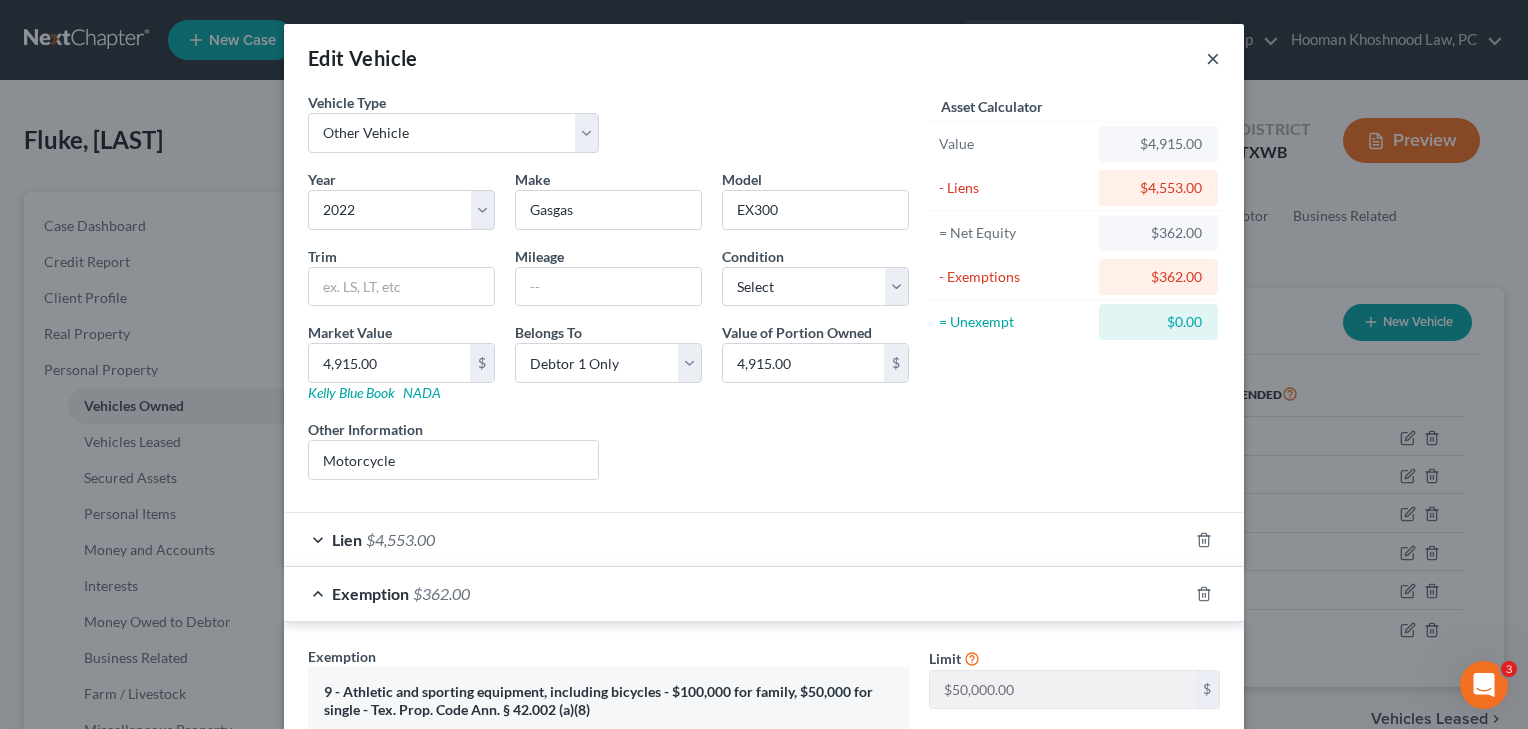 click on "×" at bounding box center [1213, 58] 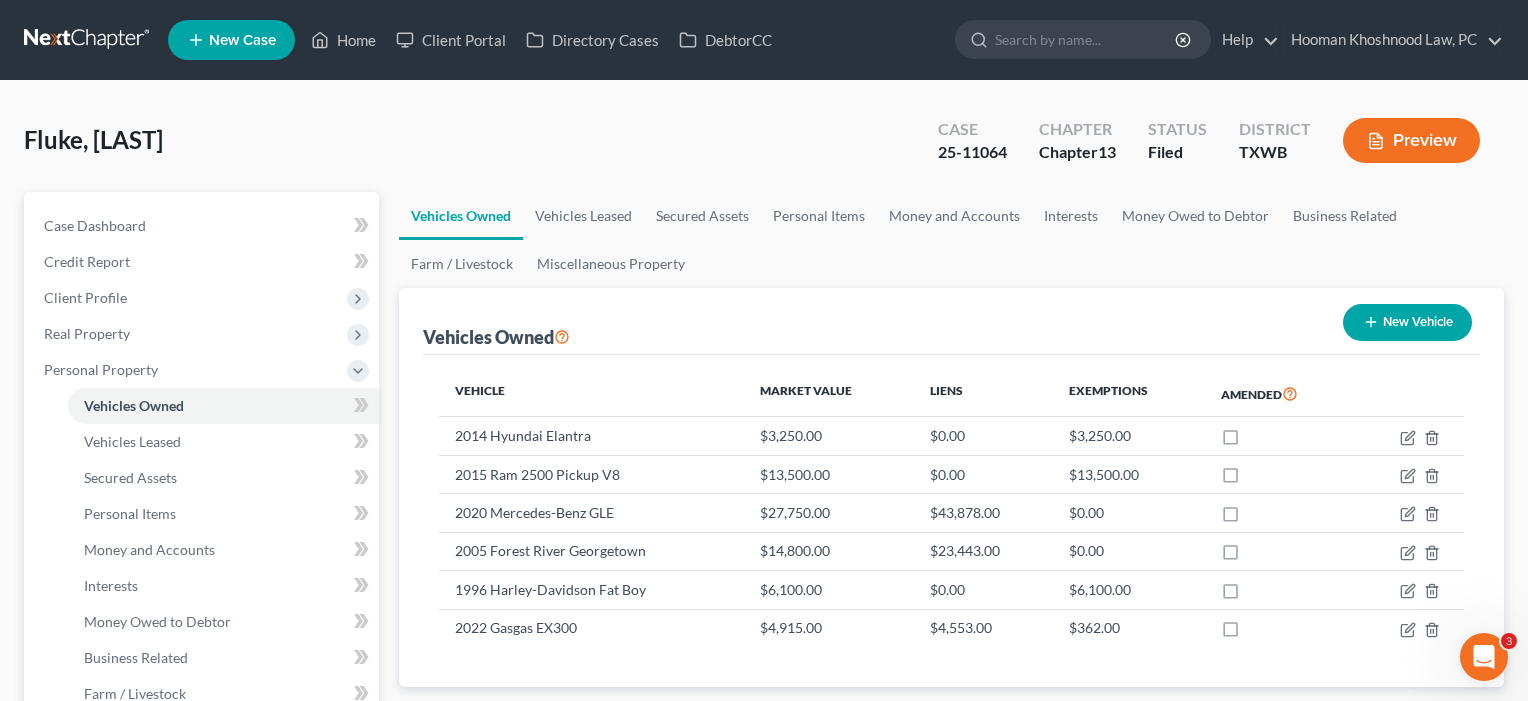 click on "New Case" at bounding box center [242, 40] 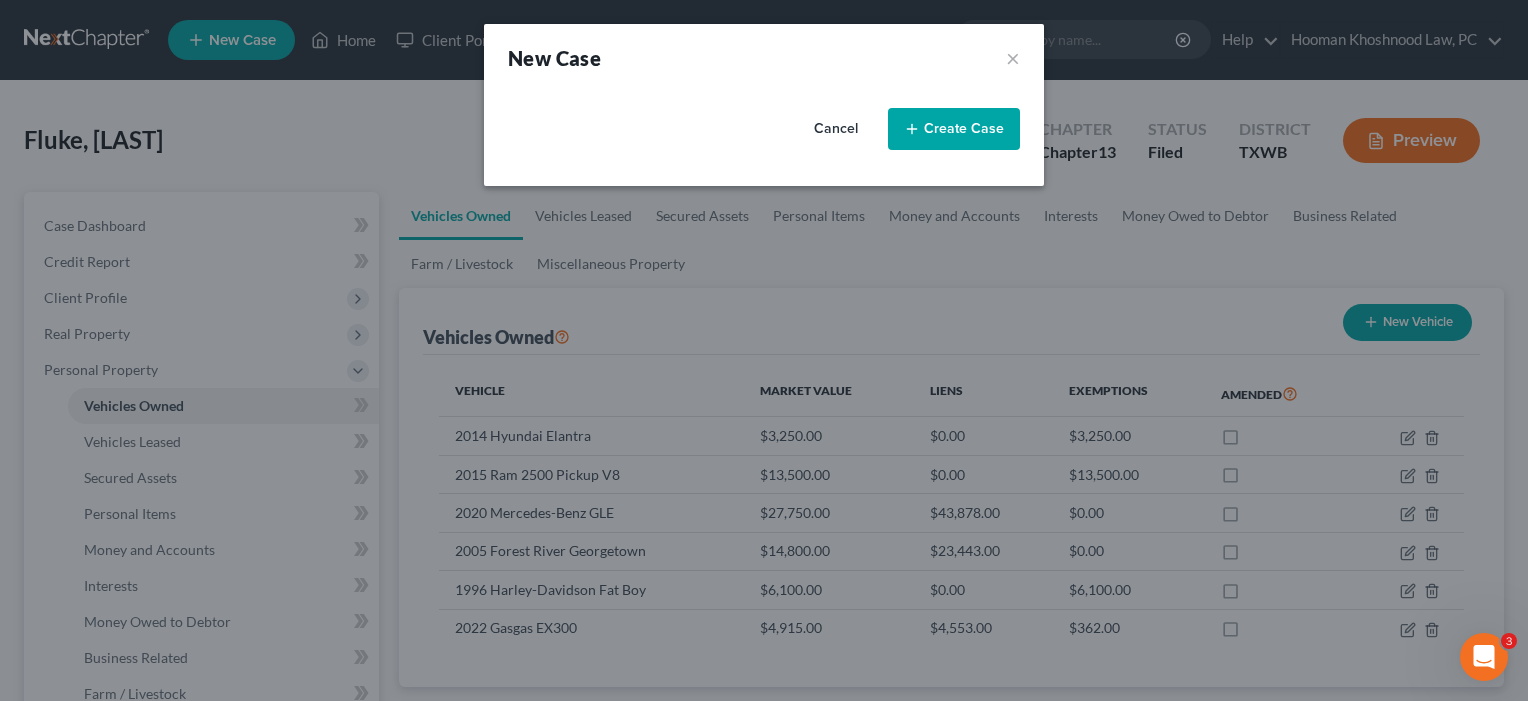select on "79" 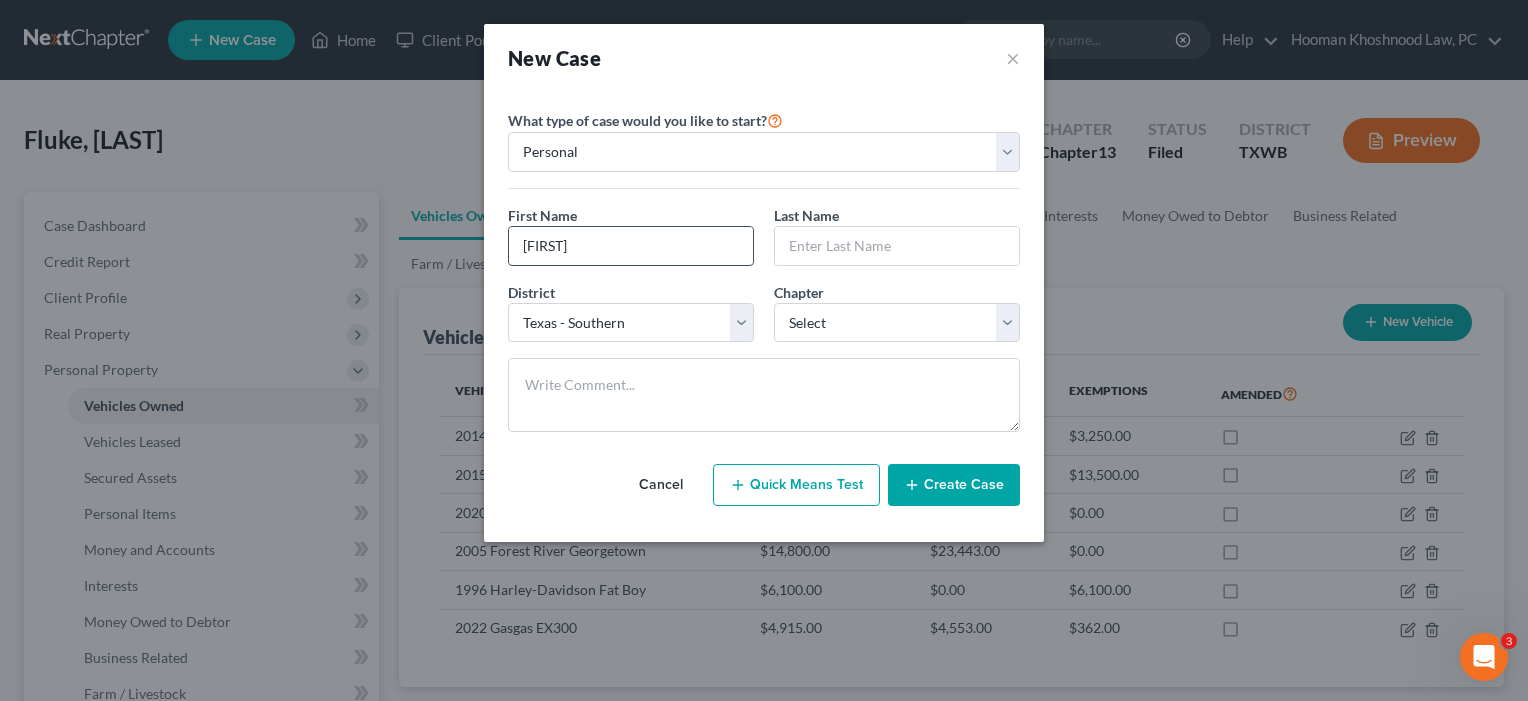 type on "[FIRST]" 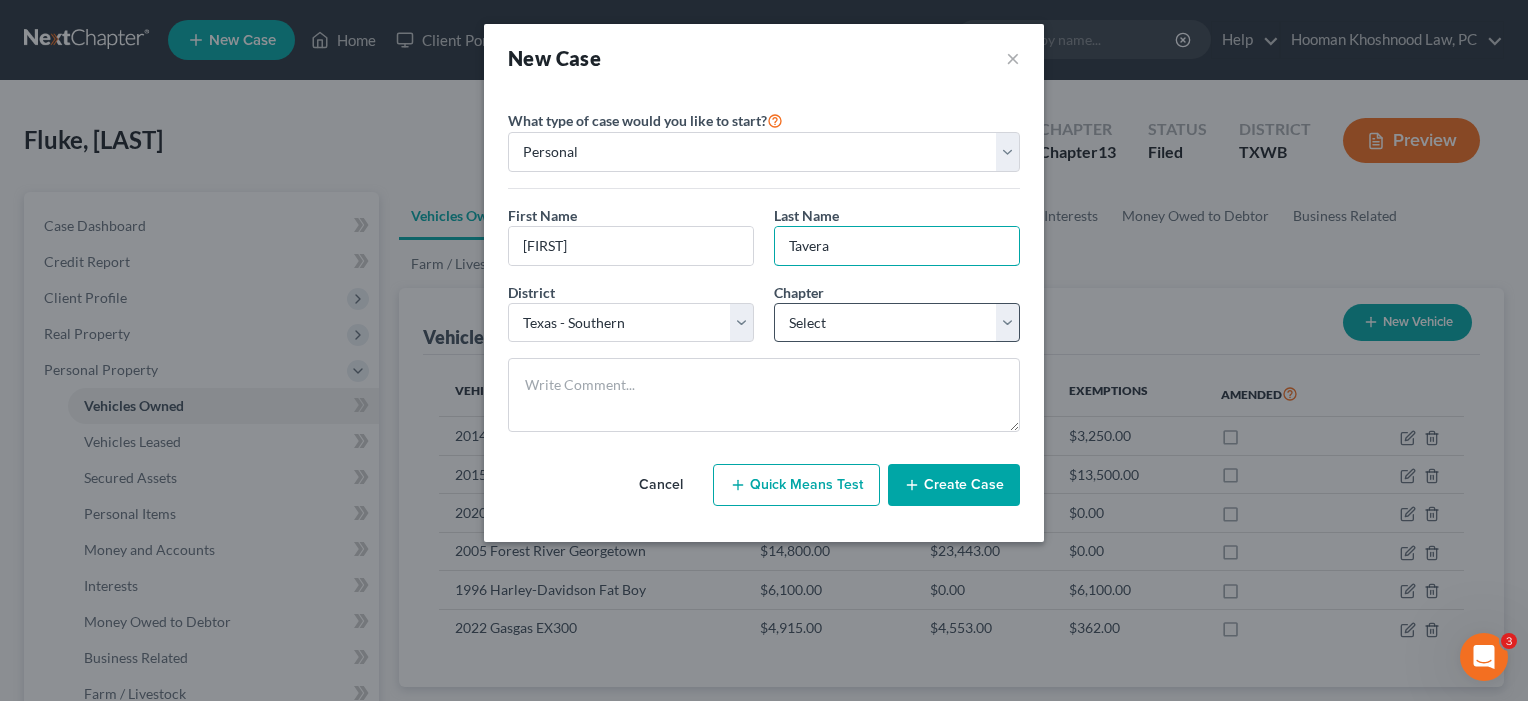 type on "Tavera" 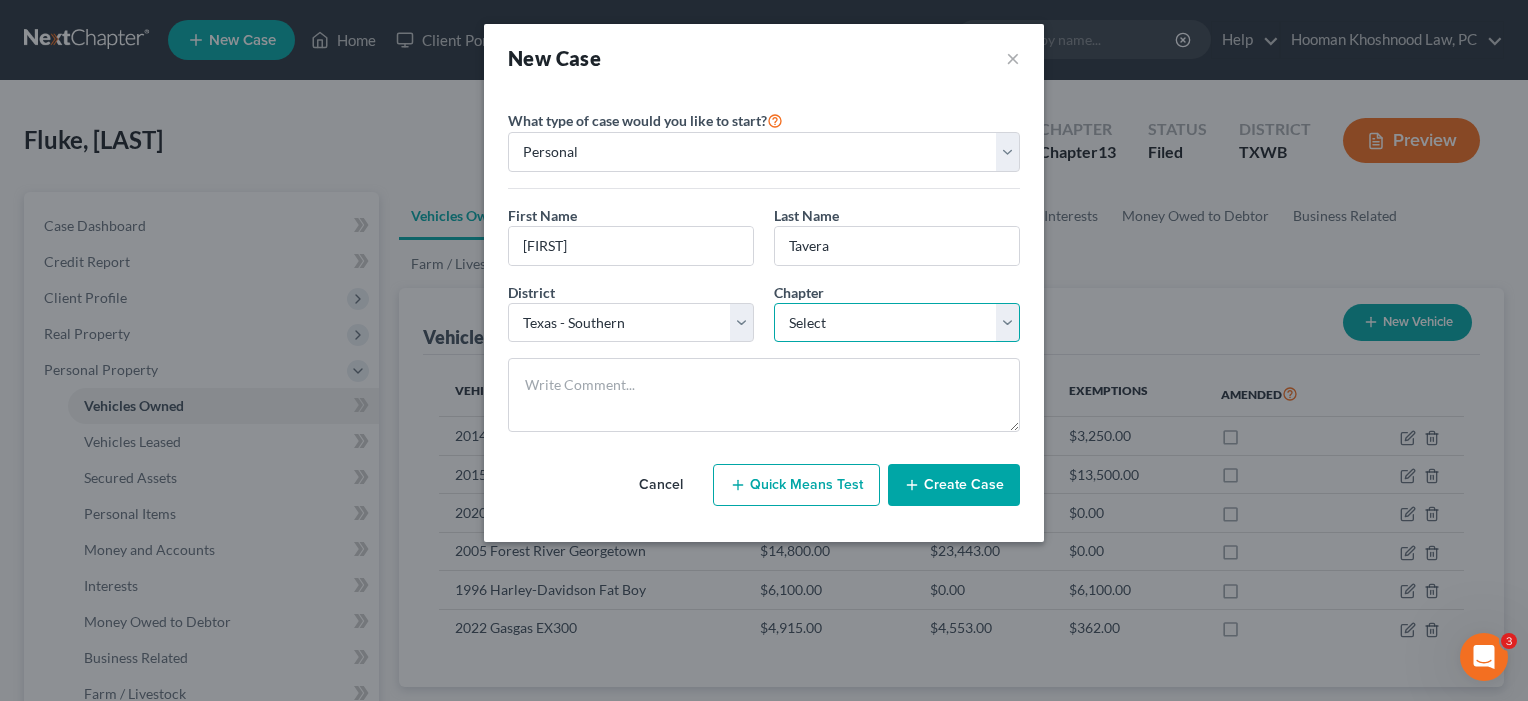 select on "0" 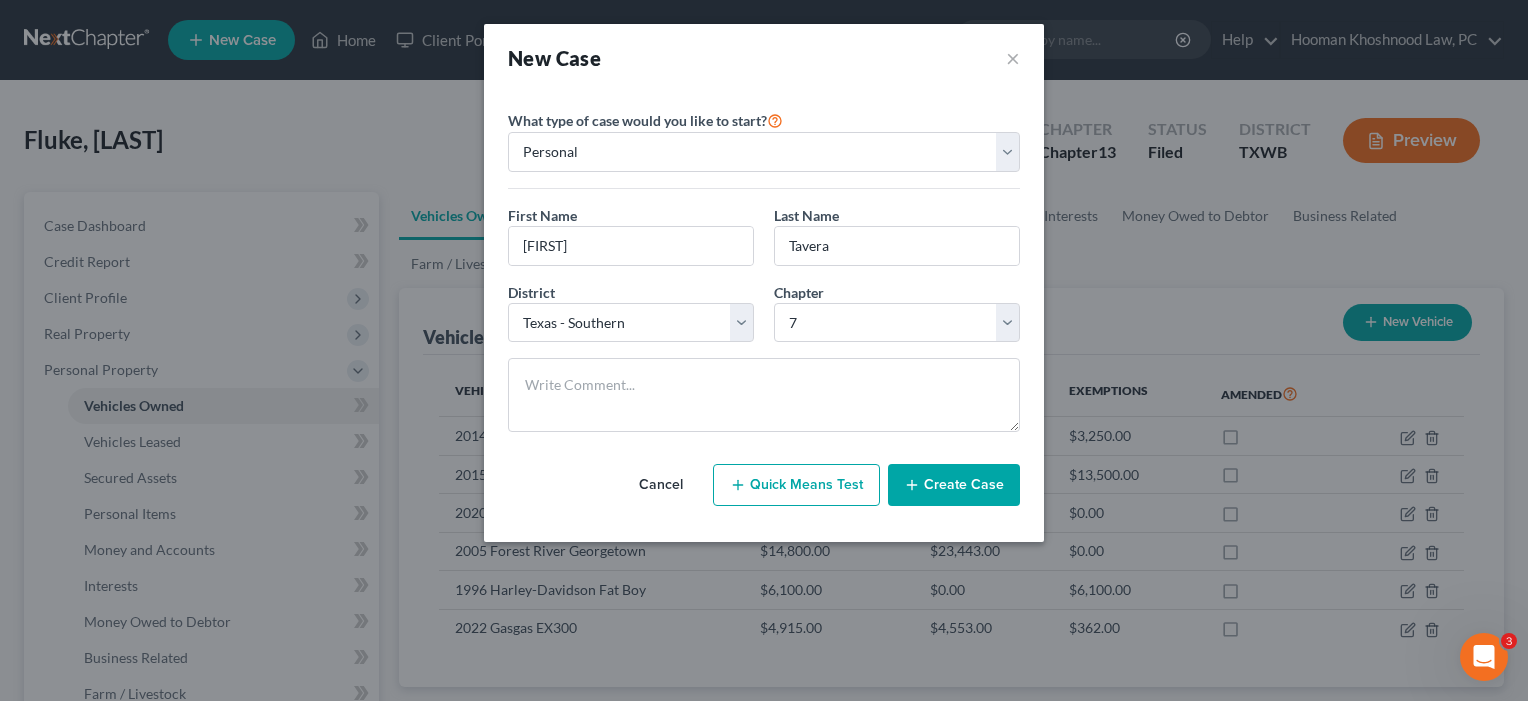 click on "Create Case" at bounding box center (954, 485) 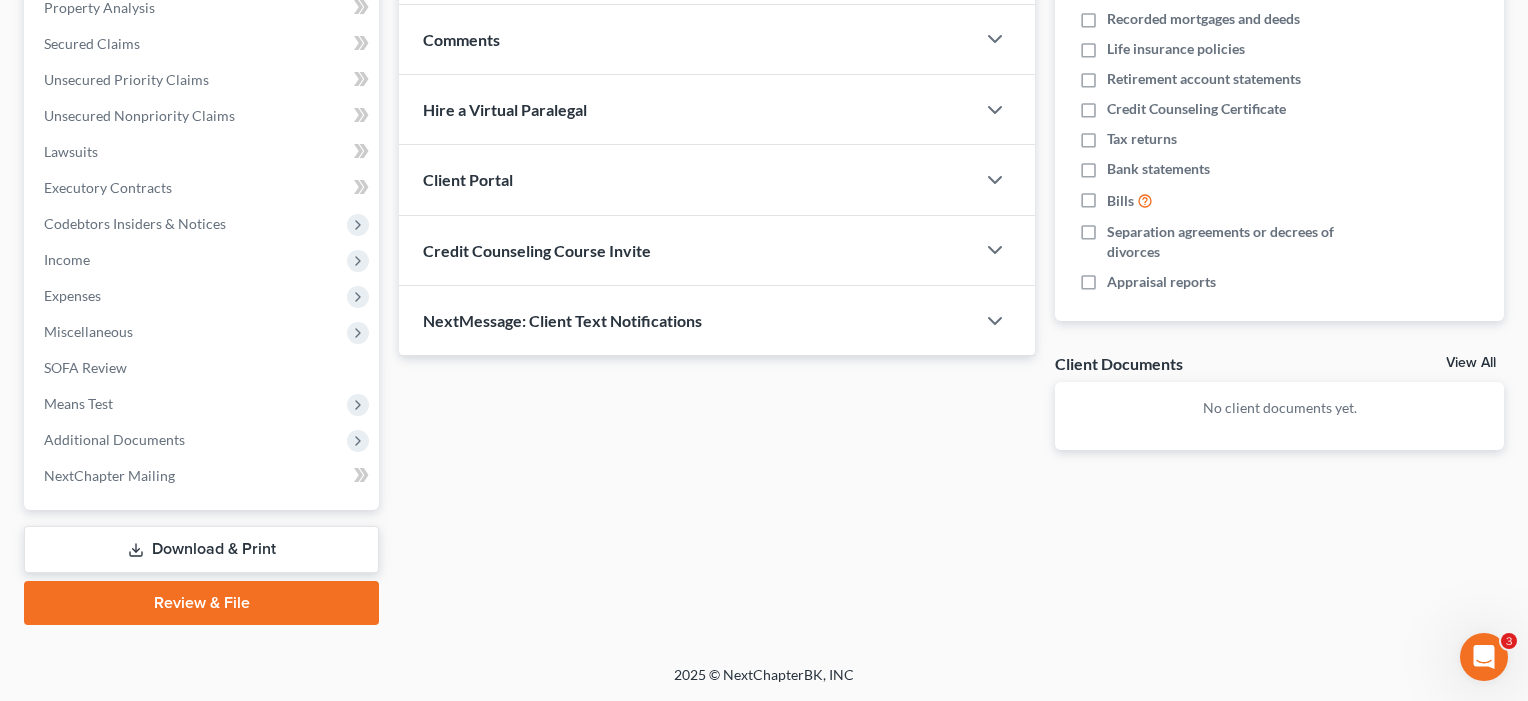 scroll, scrollTop: 398, scrollLeft: 0, axis: vertical 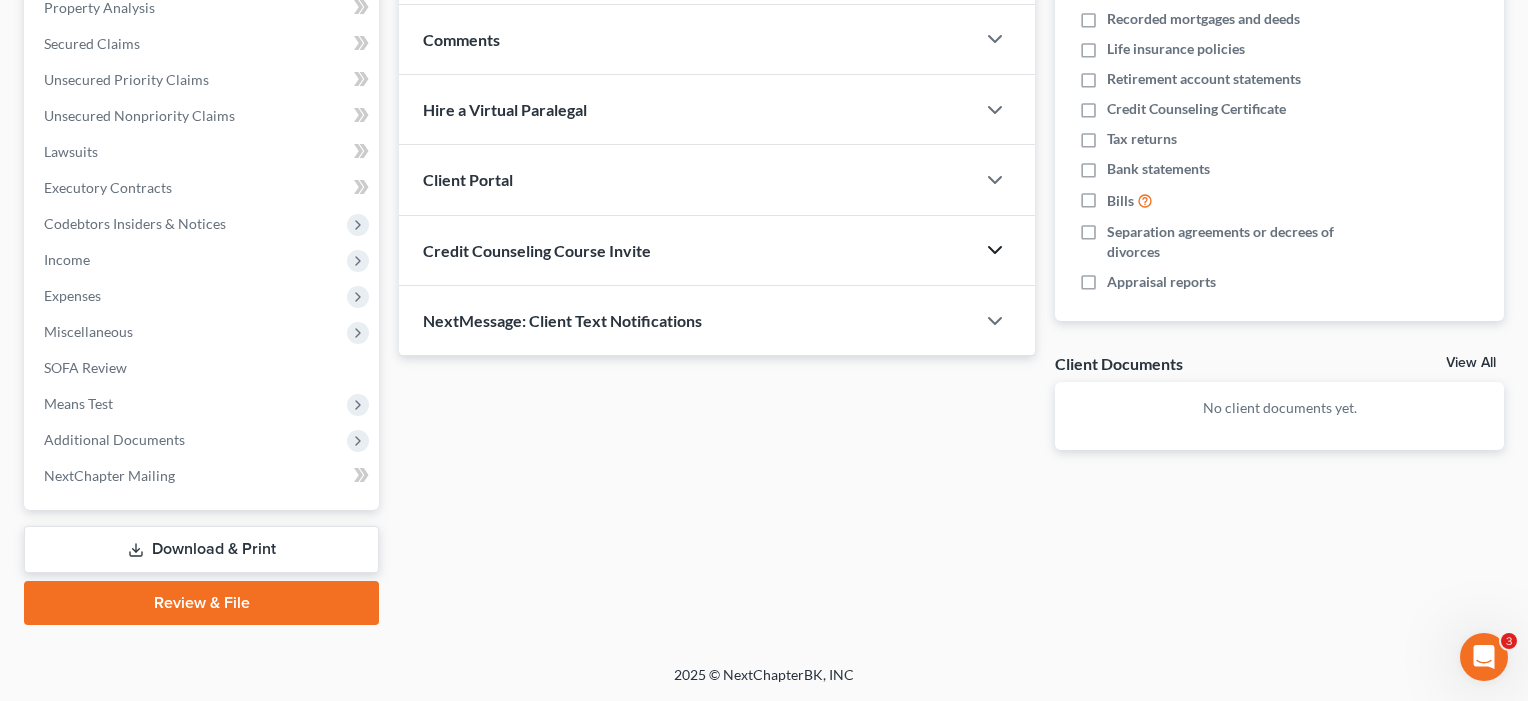 click 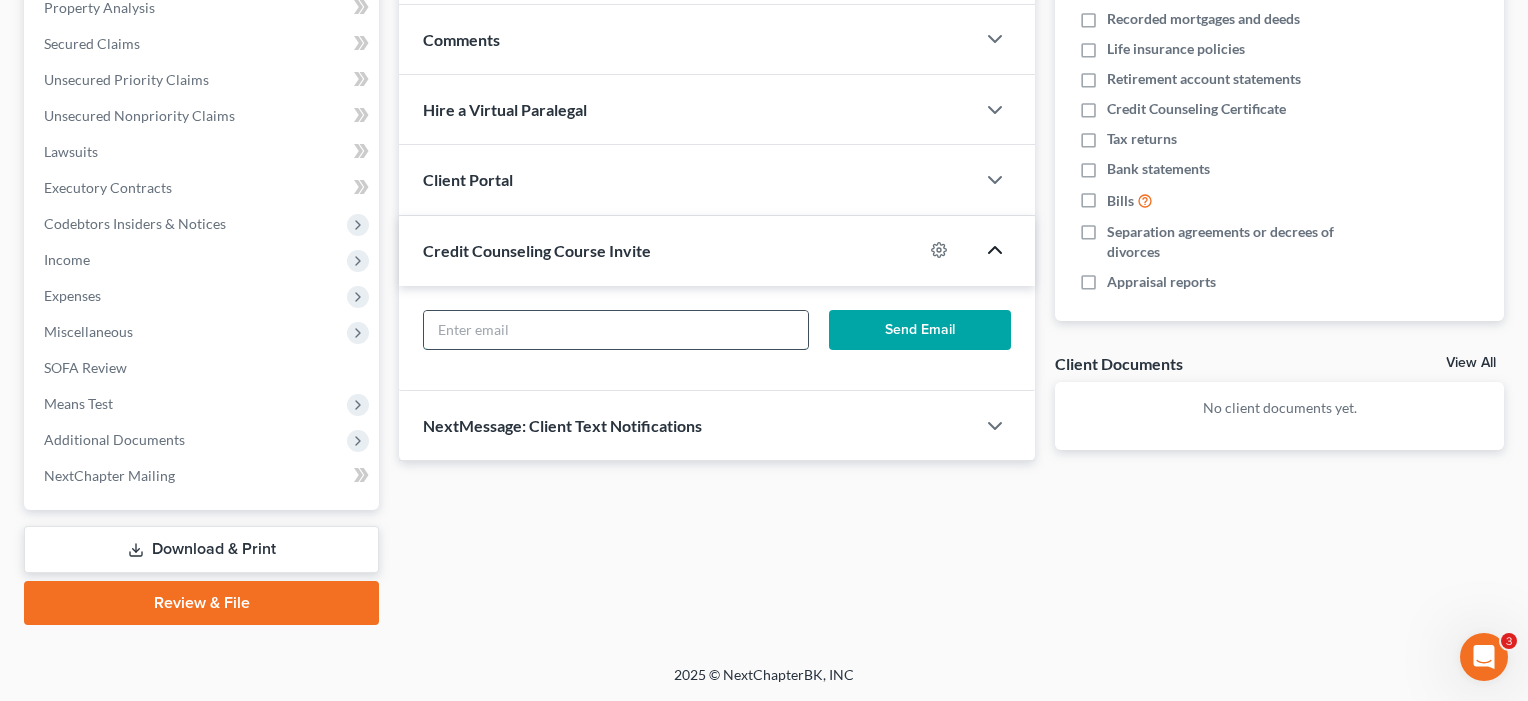 paste on "[EMAIL]" 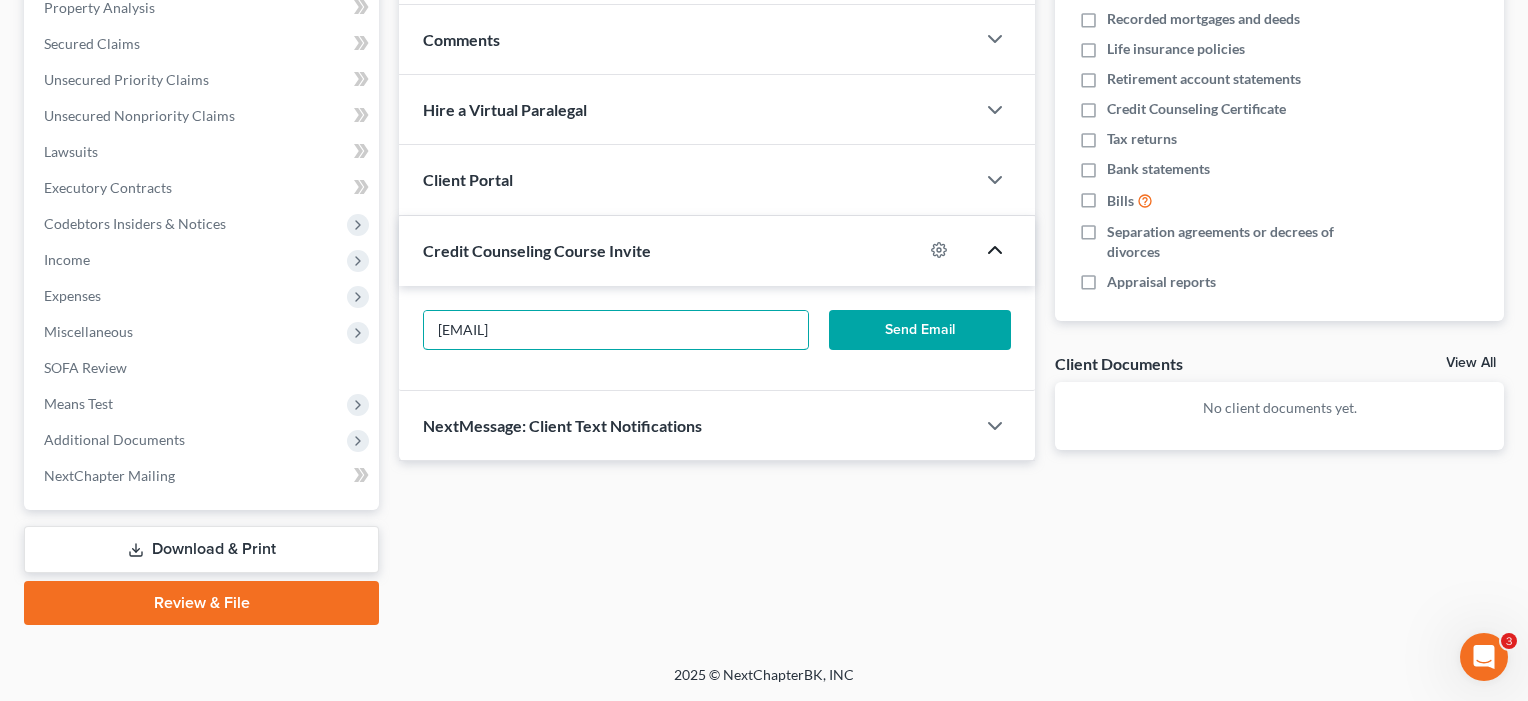 type on "[EMAIL]" 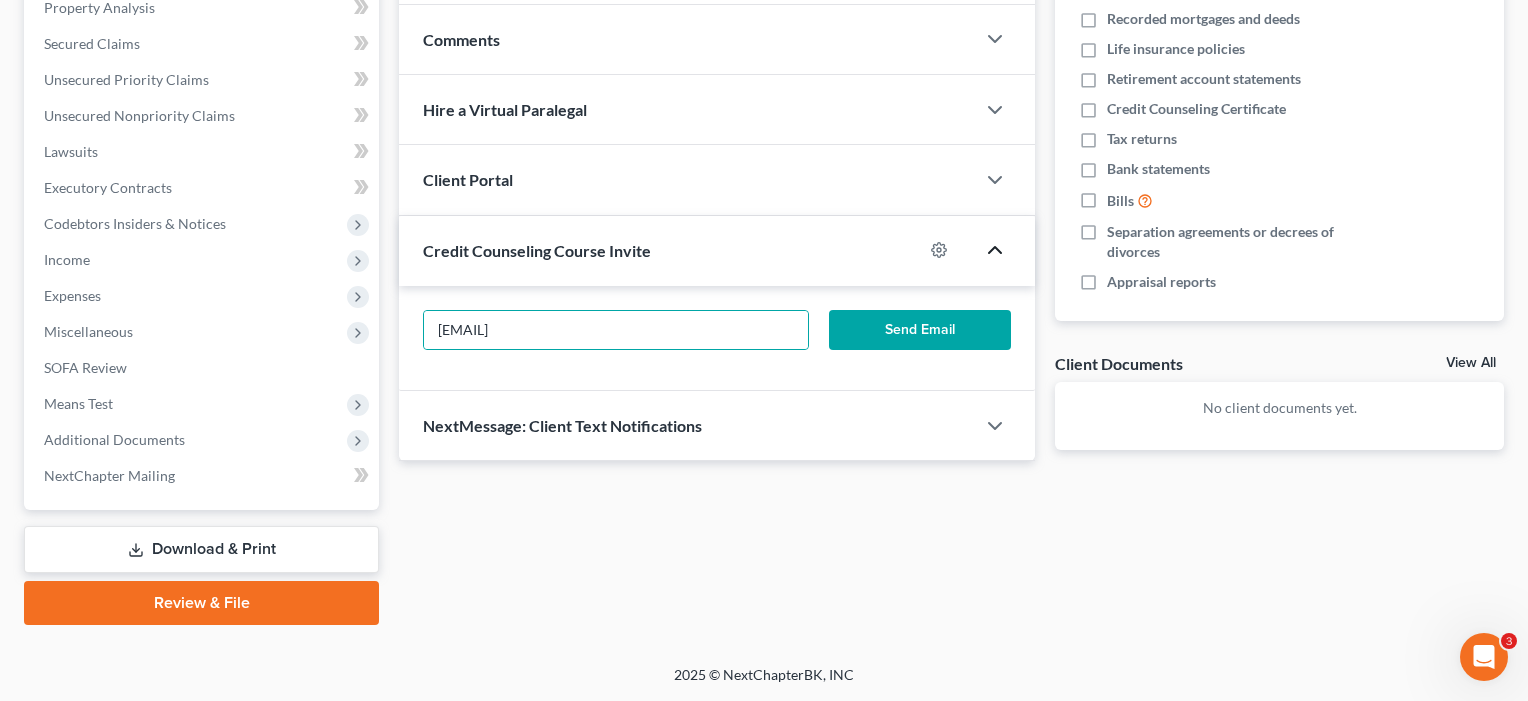 click on "Send Email" at bounding box center [920, 330] 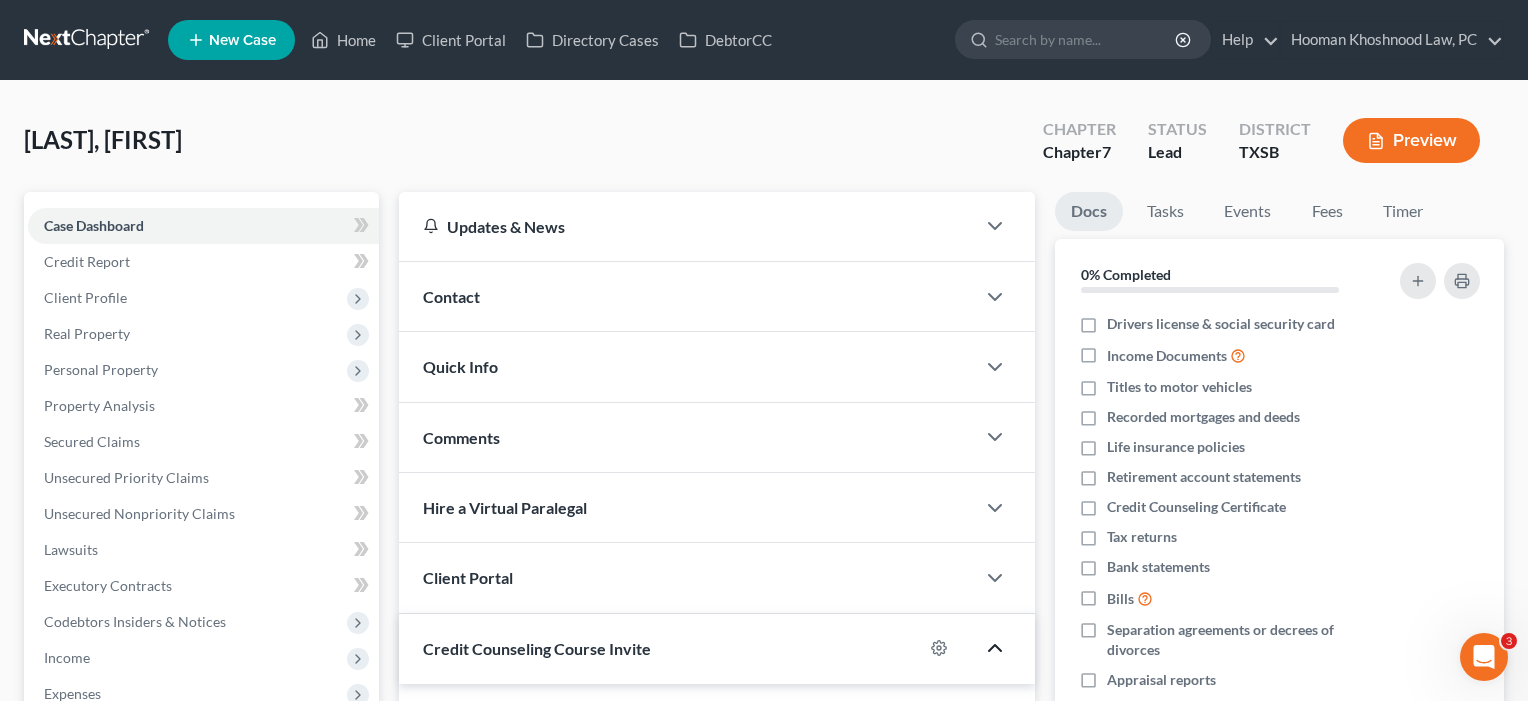 scroll, scrollTop: 0, scrollLeft: 0, axis: both 